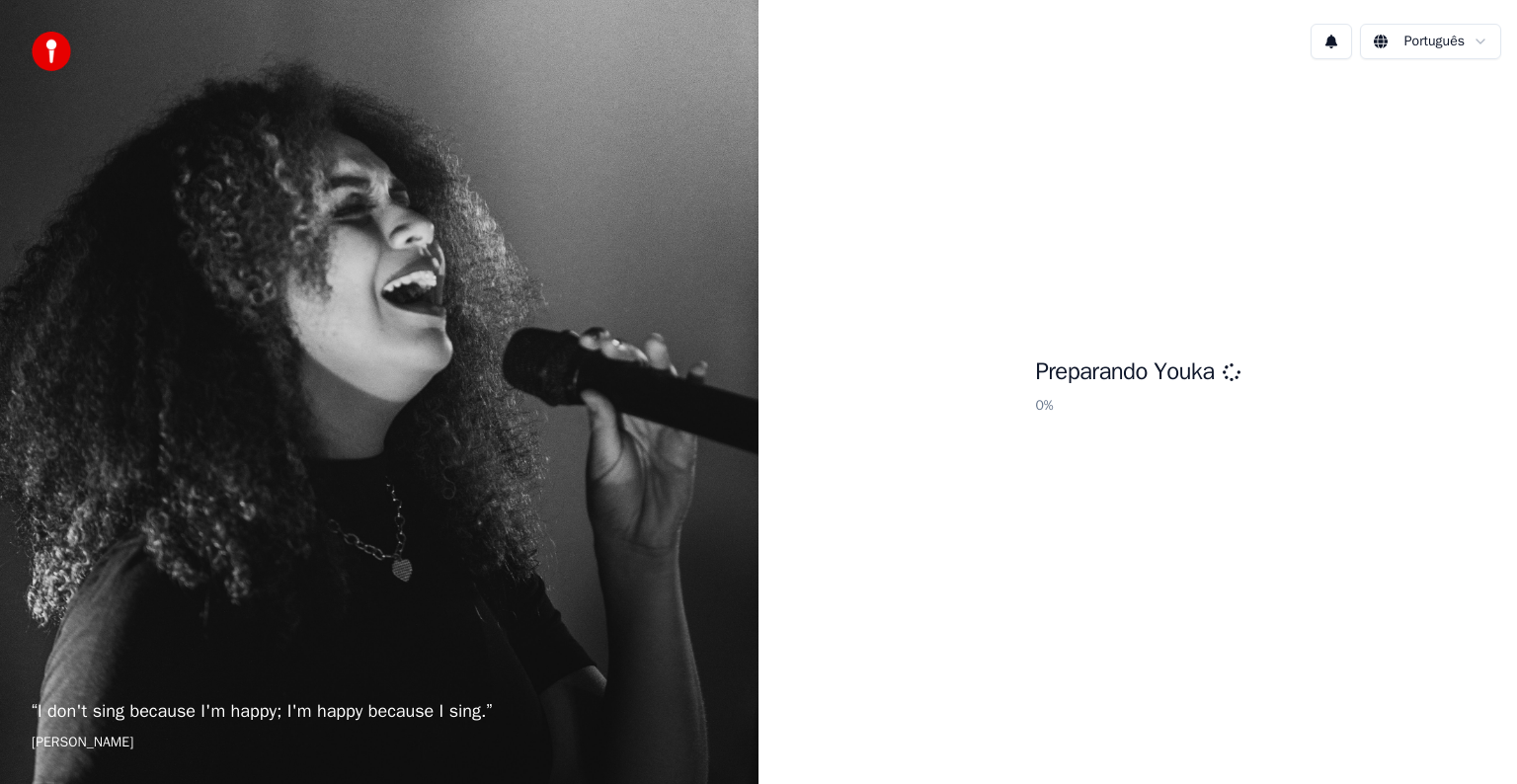 scroll, scrollTop: 0, scrollLeft: 0, axis: both 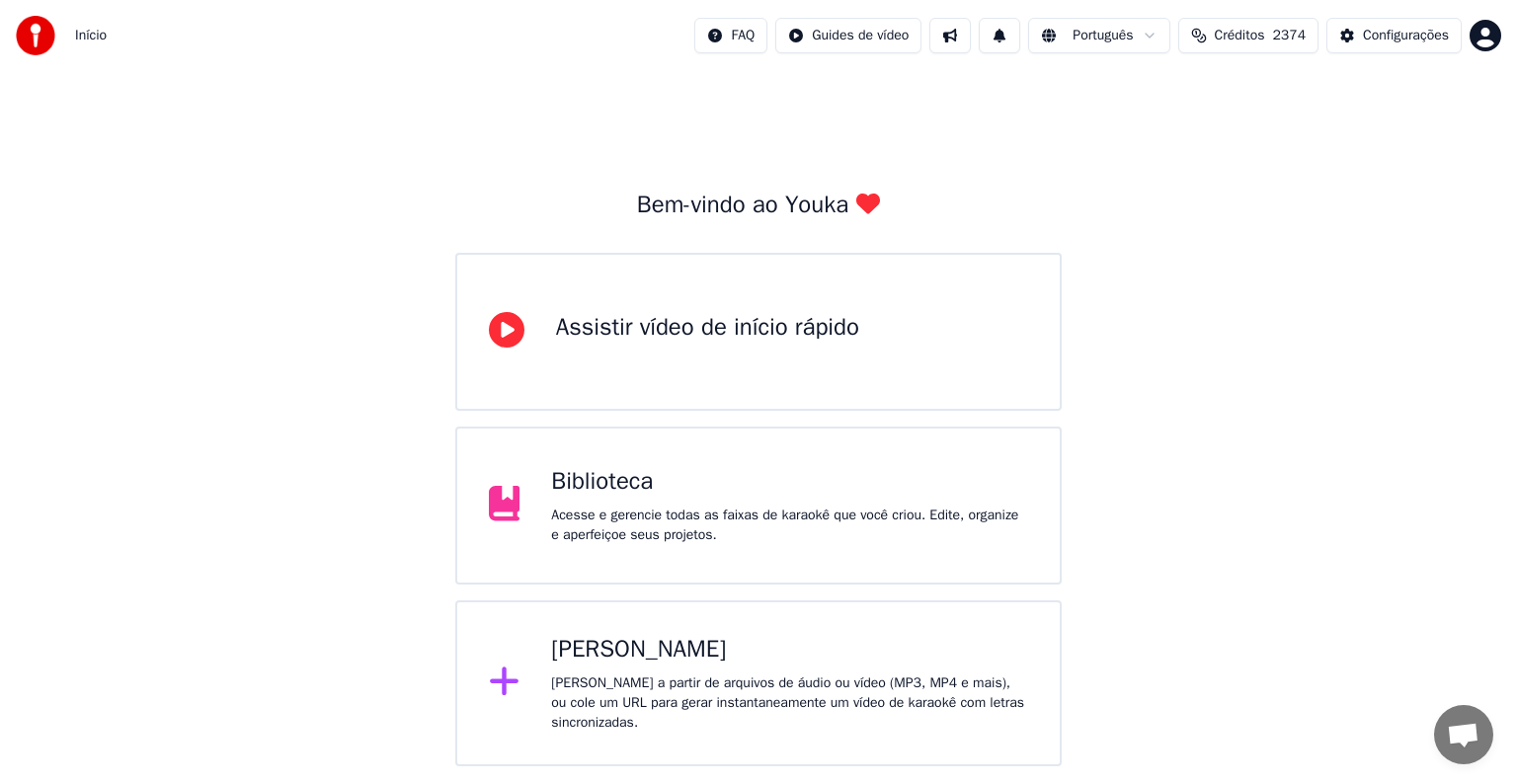 click on "[PERSON_NAME] a partir de arquivos de áudio ou vídeo (MP3, MP4 e mais), ou cole um URL para gerar instantaneamente um vídeo de karaokê com letras sincronizadas." at bounding box center (789, 703) 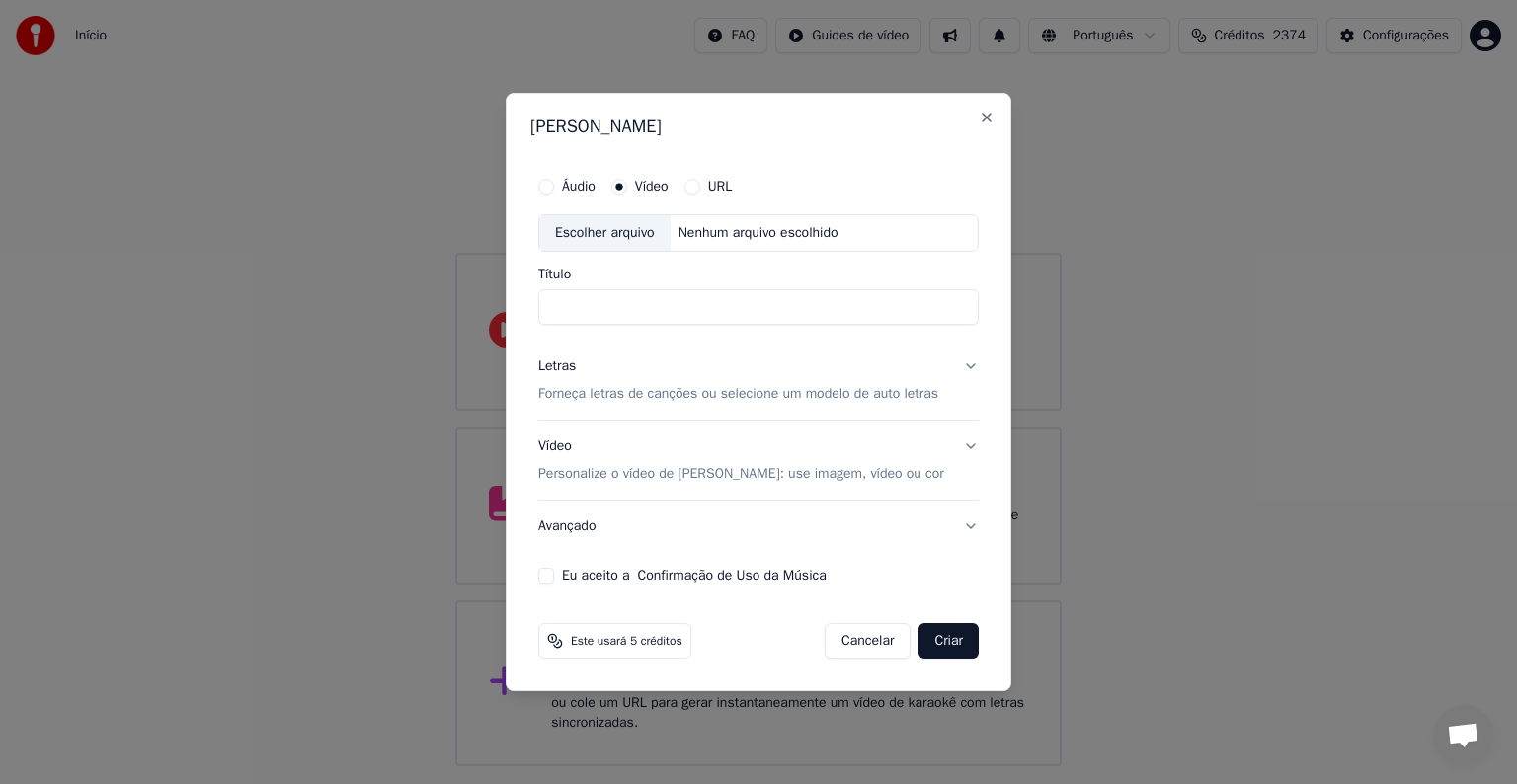 click on "Escolher arquivo" at bounding box center (604, 233) 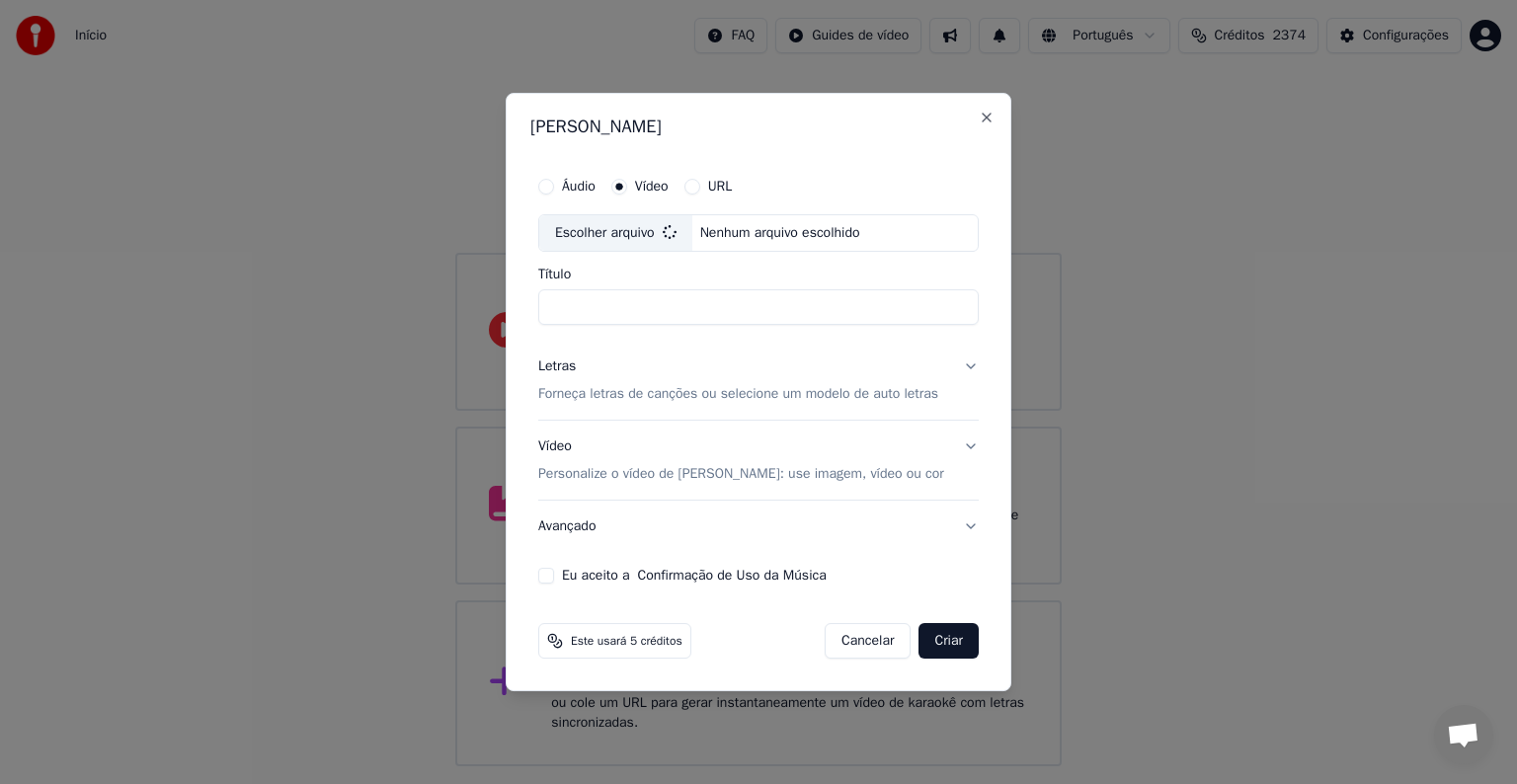 type on "******" 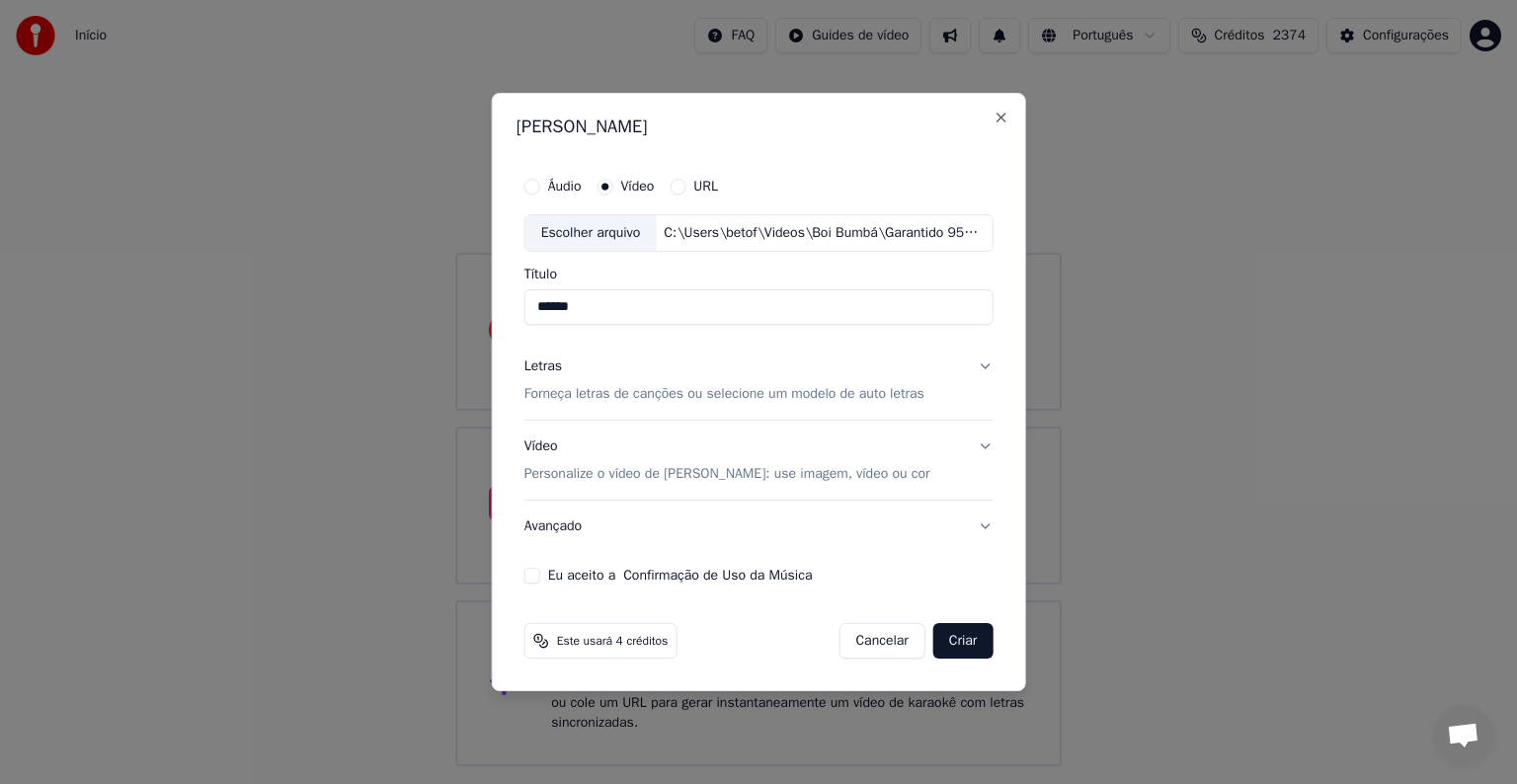 click on "Cancelar" at bounding box center (881, 641) 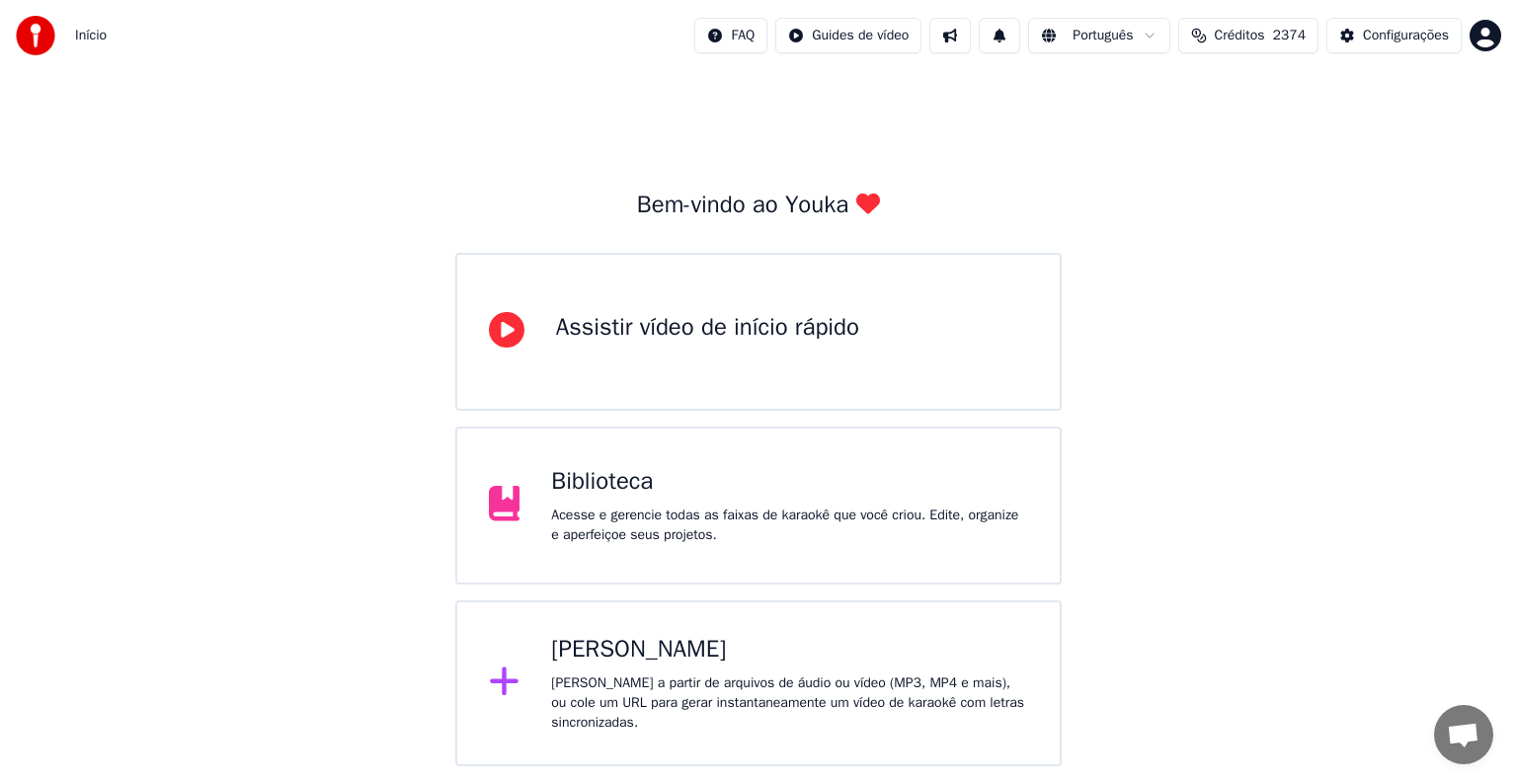click on "[PERSON_NAME]" at bounding box center (789, 650) 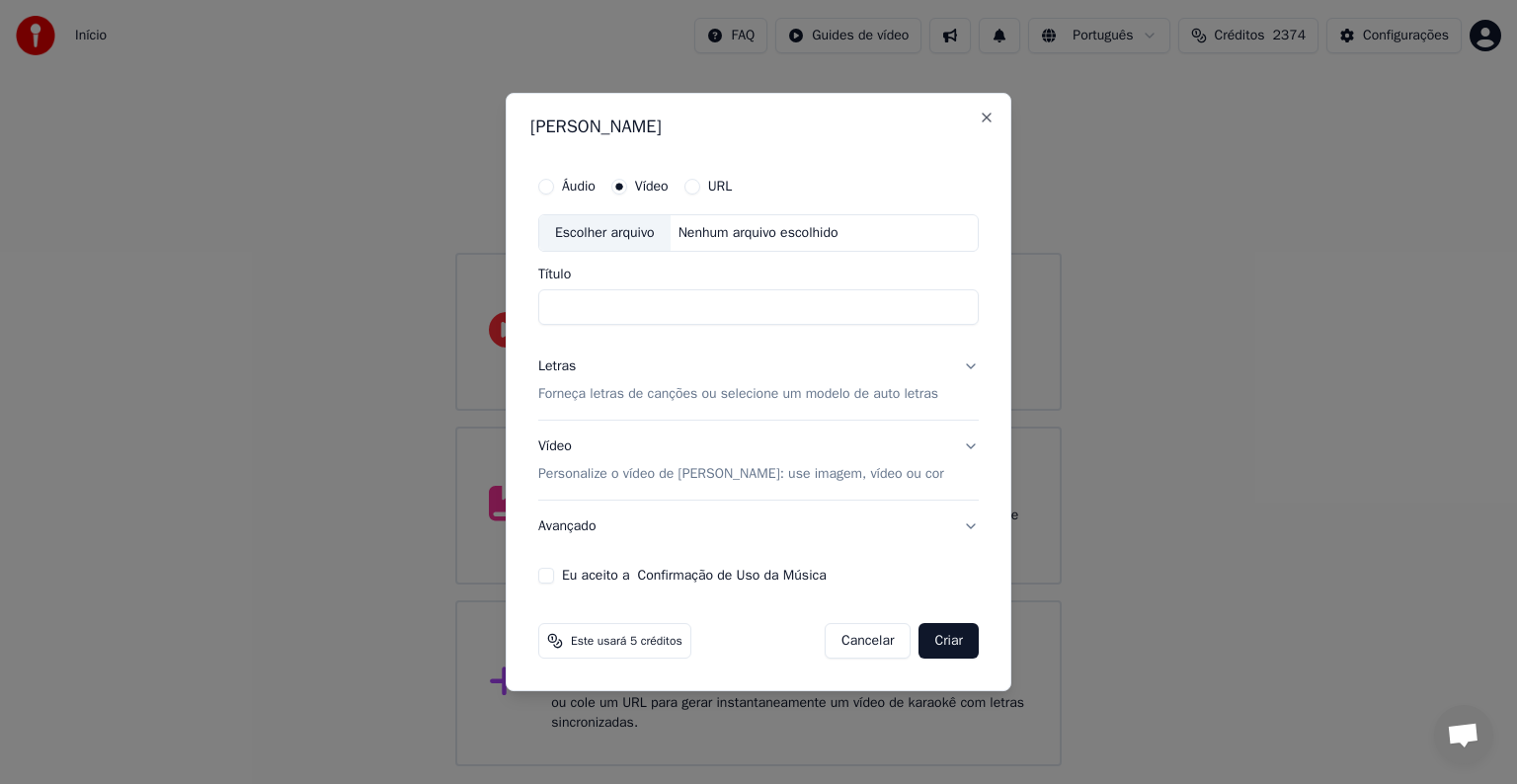 click on "Personalize o vídeo de [PERSON_NAME]: use imagem, vídeo ou cor" at bounding box center (741, 474) 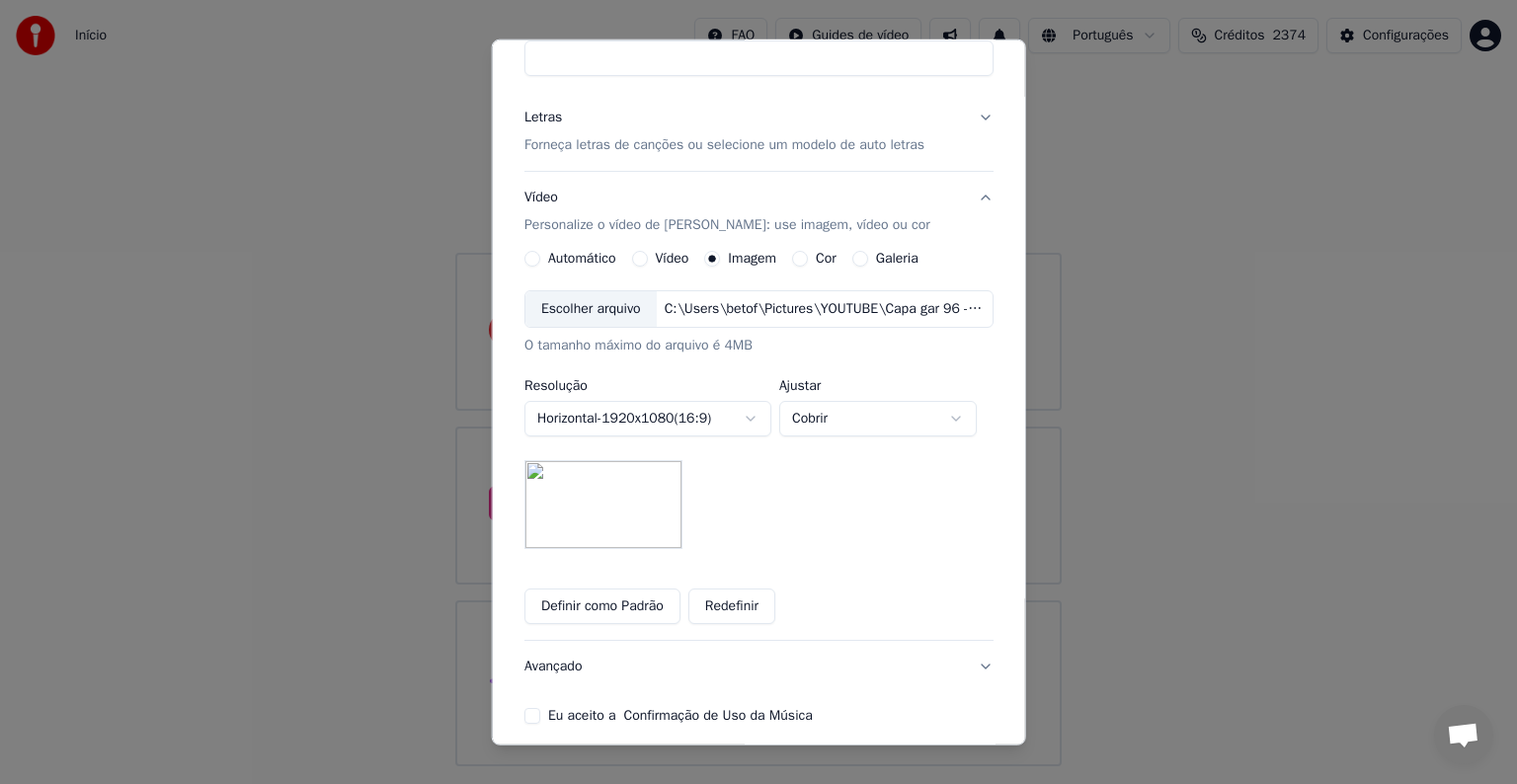 scroll, scrollTop: 197, scrollLeft: 0, axis: vertical 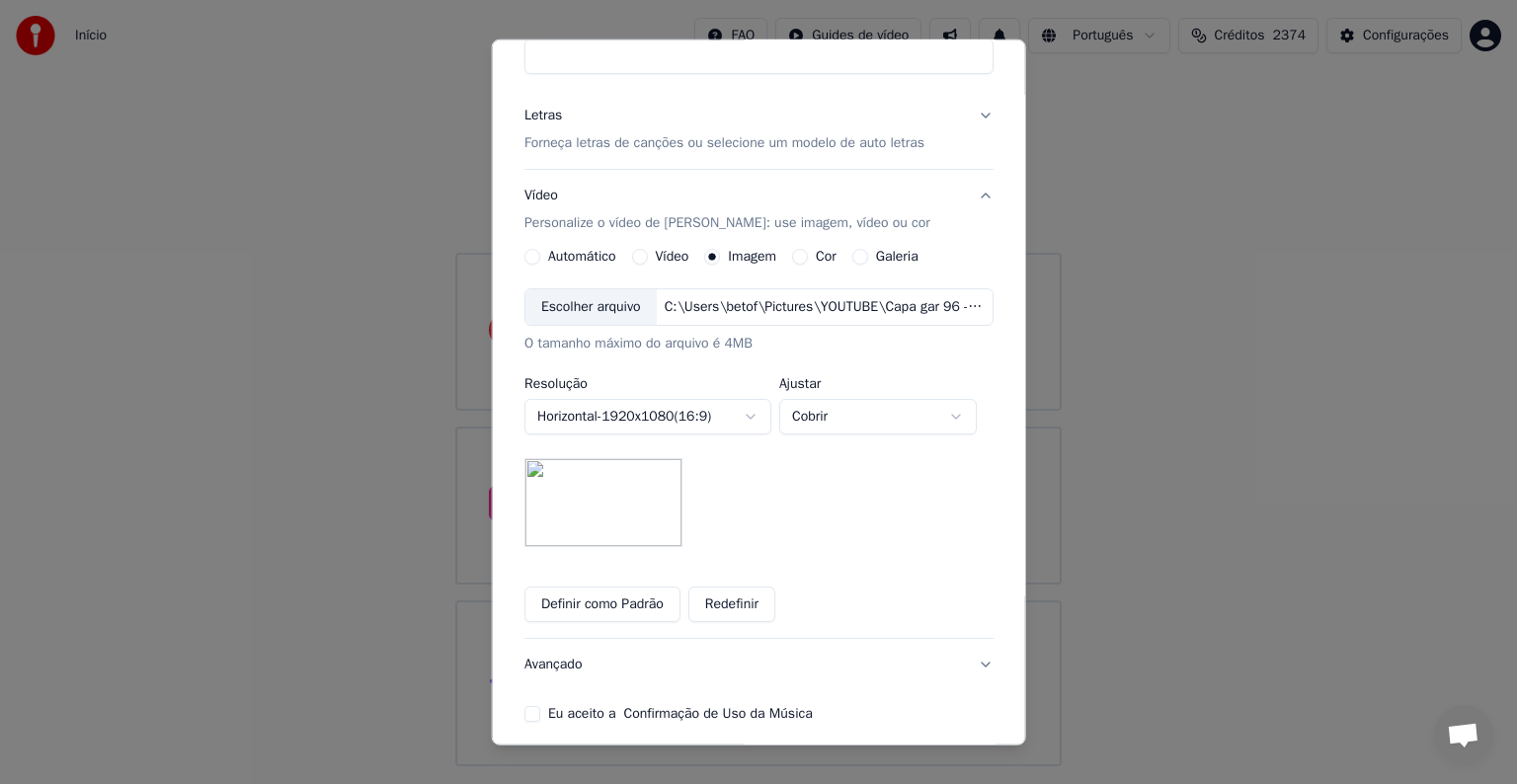 click on "Escolher arquivo" at bounding box center (591, 307) 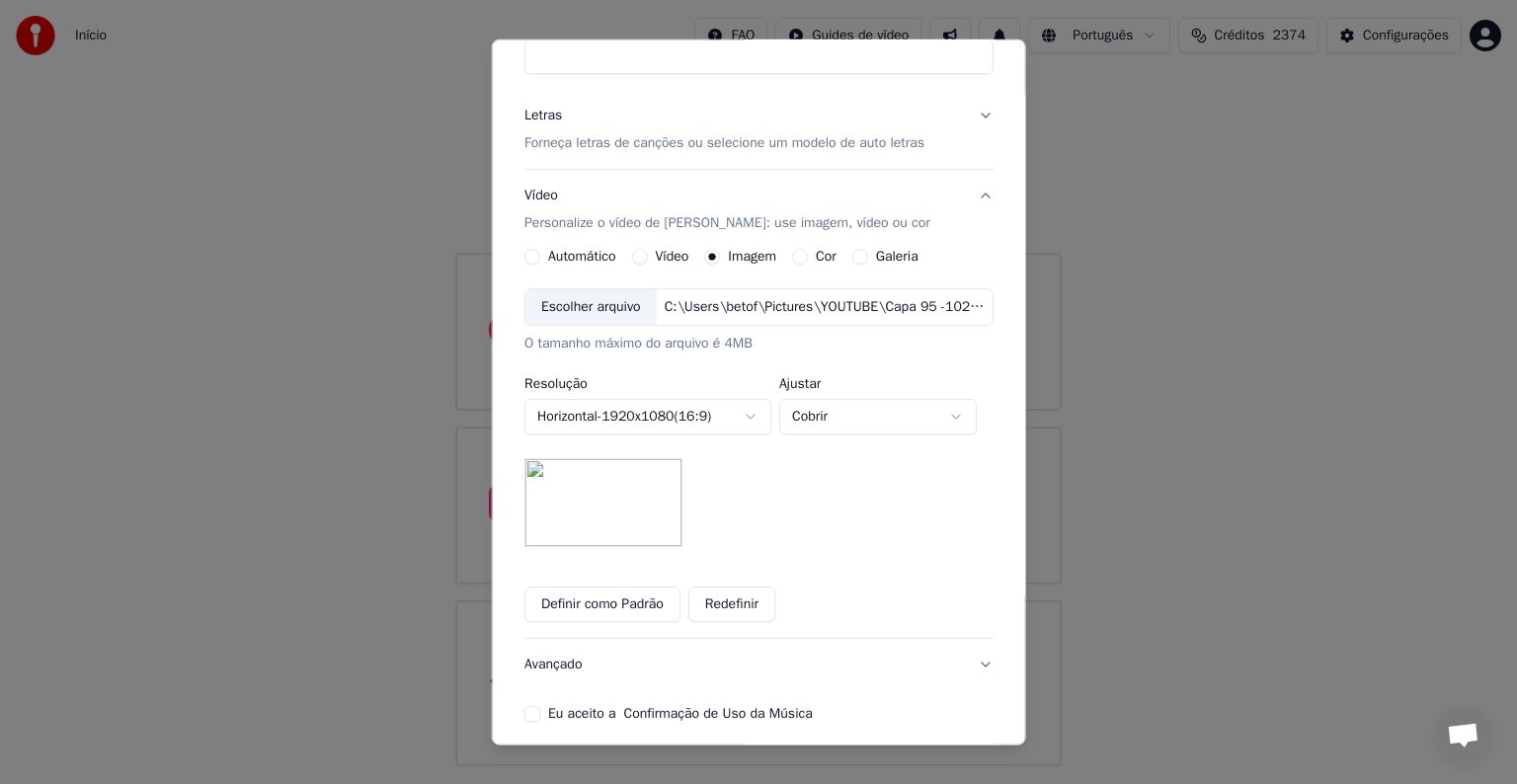 click on "Definir como Padrão" at bounding box center [602, 604] 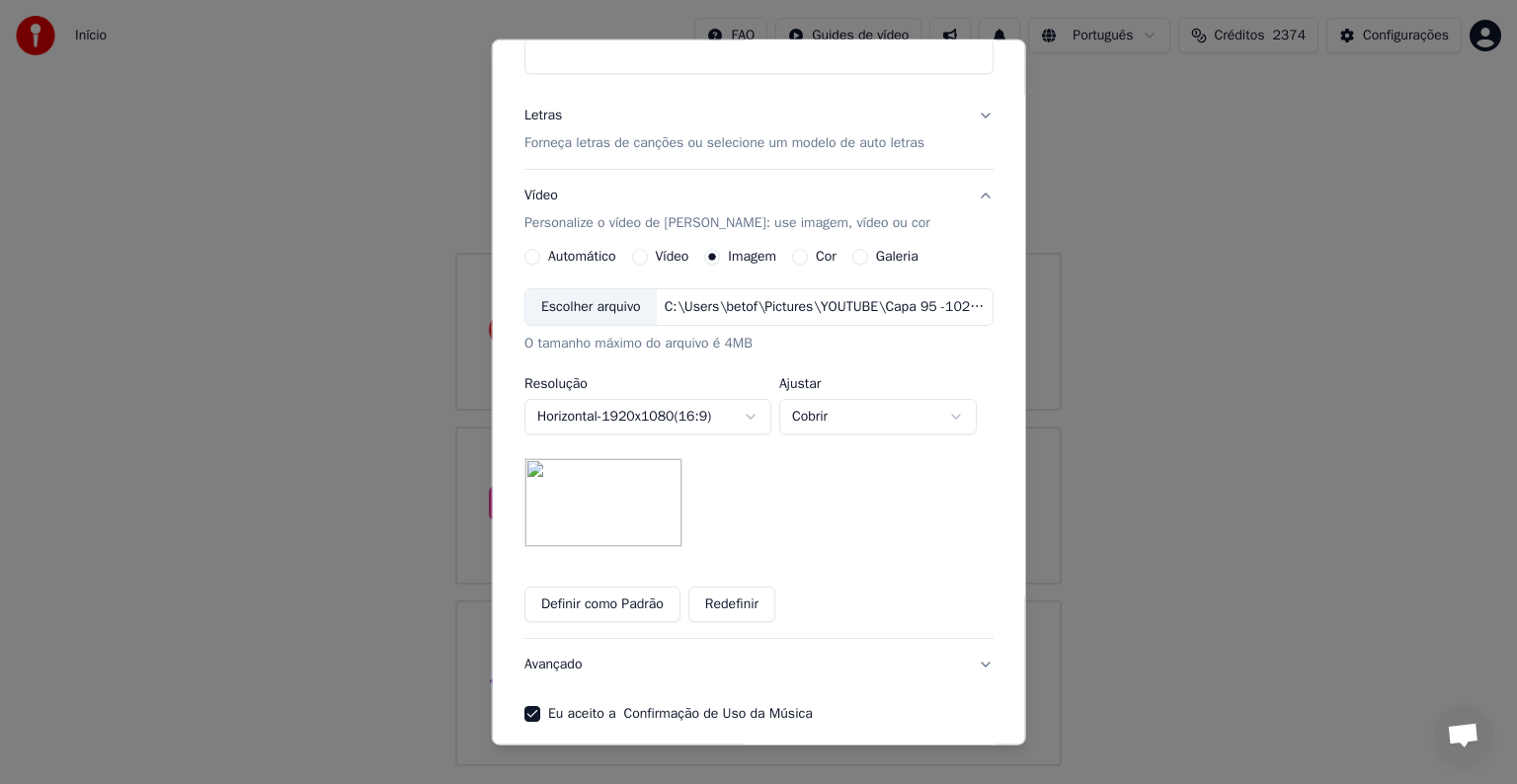 click on "Avançado" at bounding box center (758, 665) 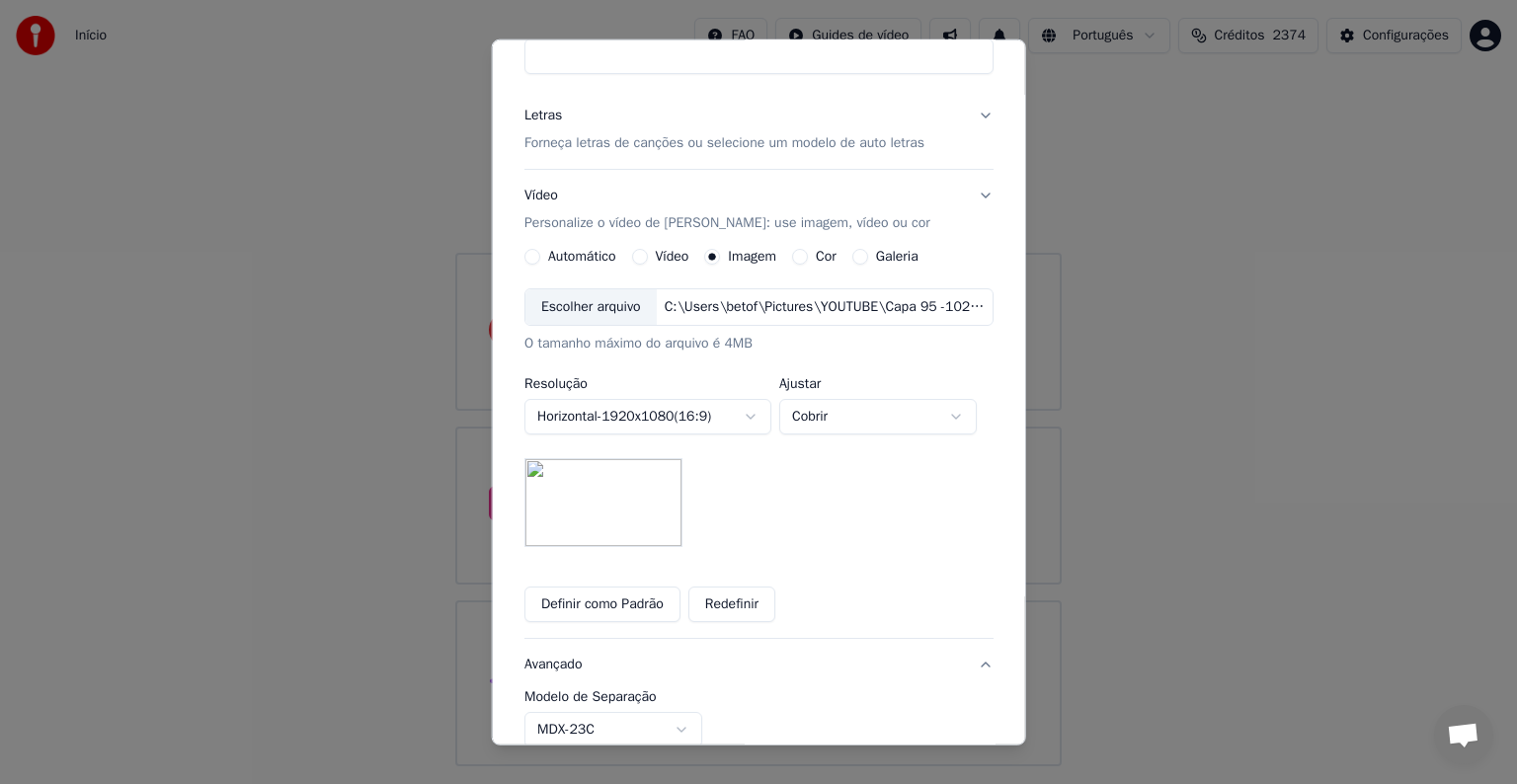 scroll, scrollTop: 0, scrollLeft: 0, axis: both 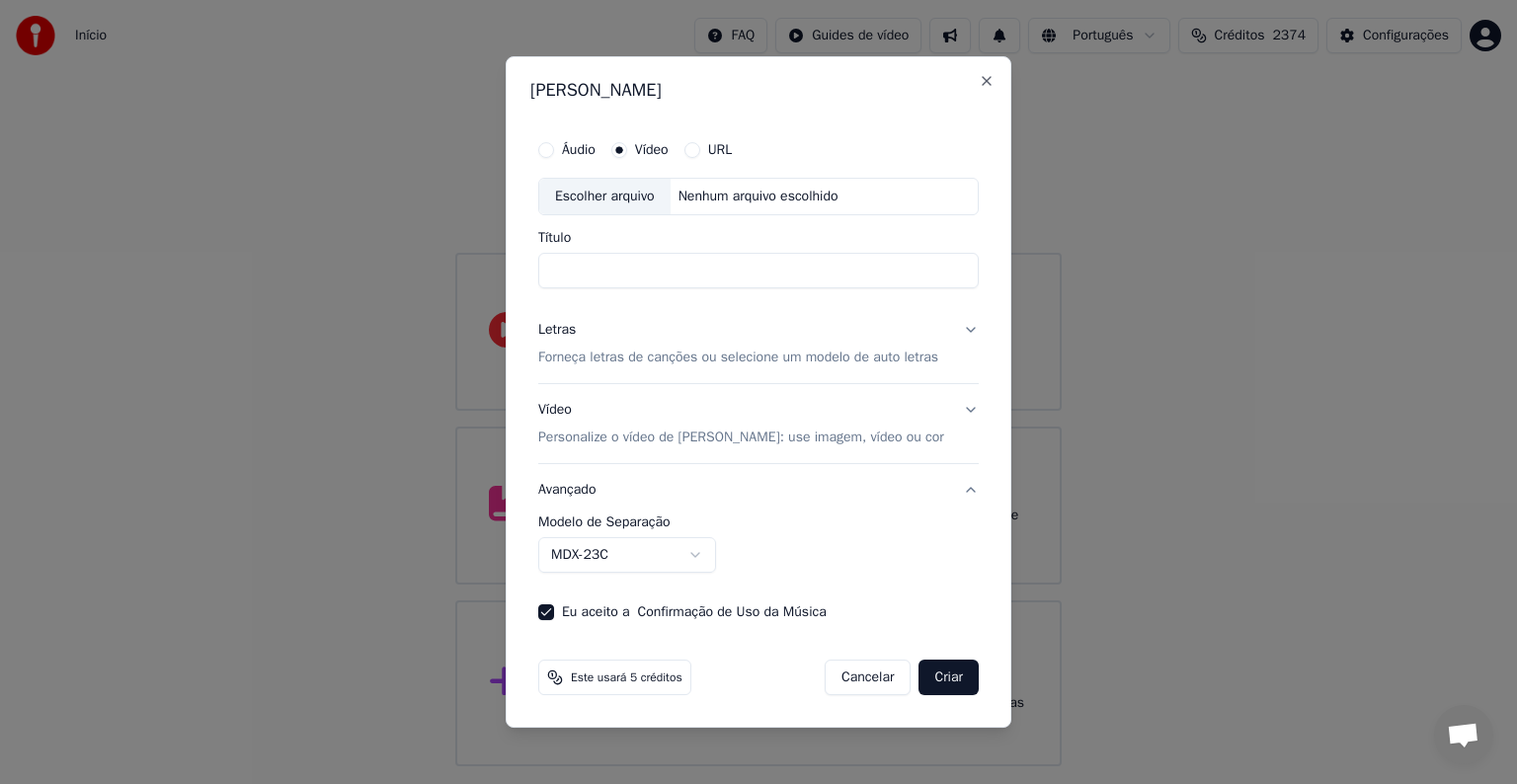 click on "**********" at bounding box center (758, 383) 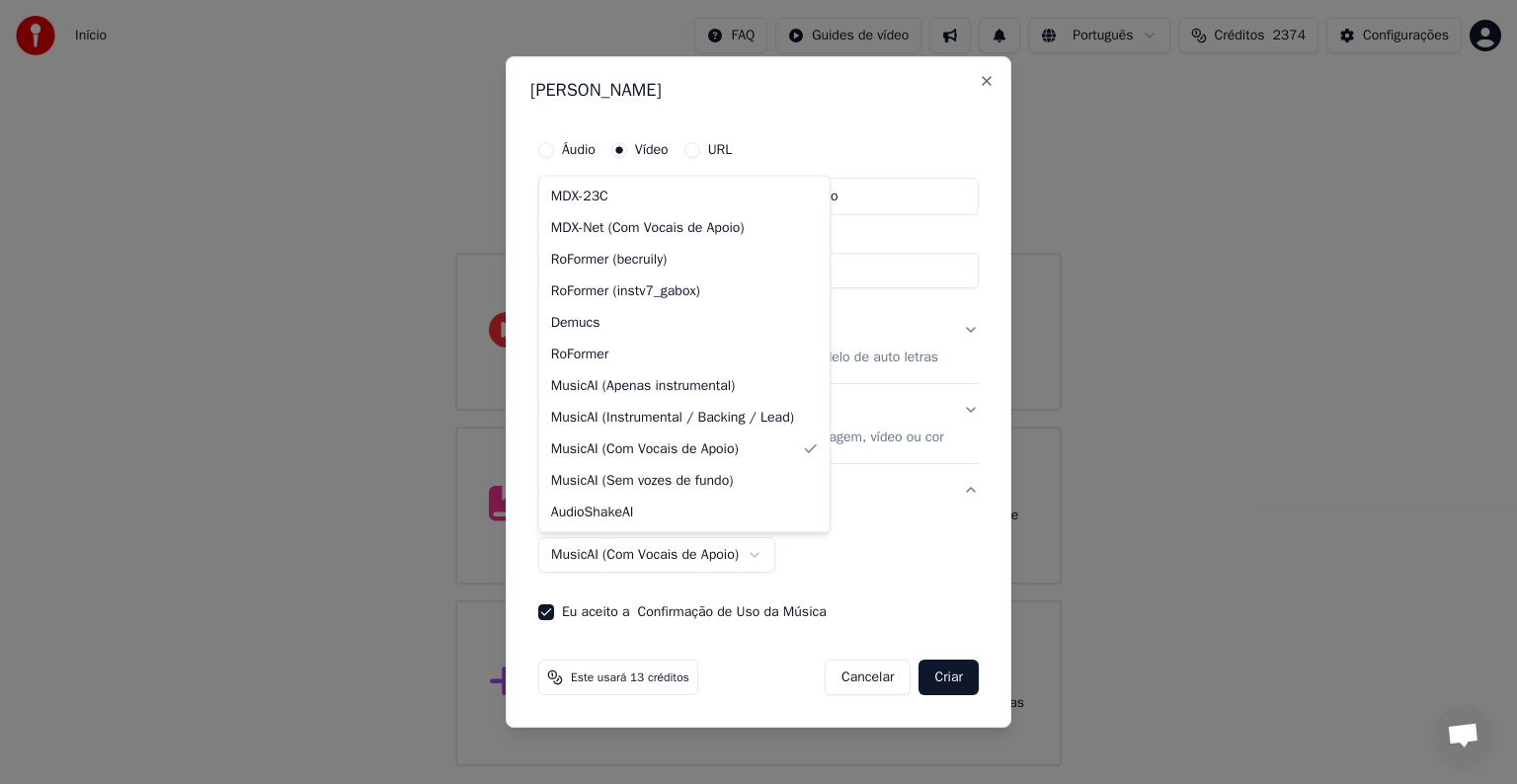 click on "**********" at bounding box center [758, 383] 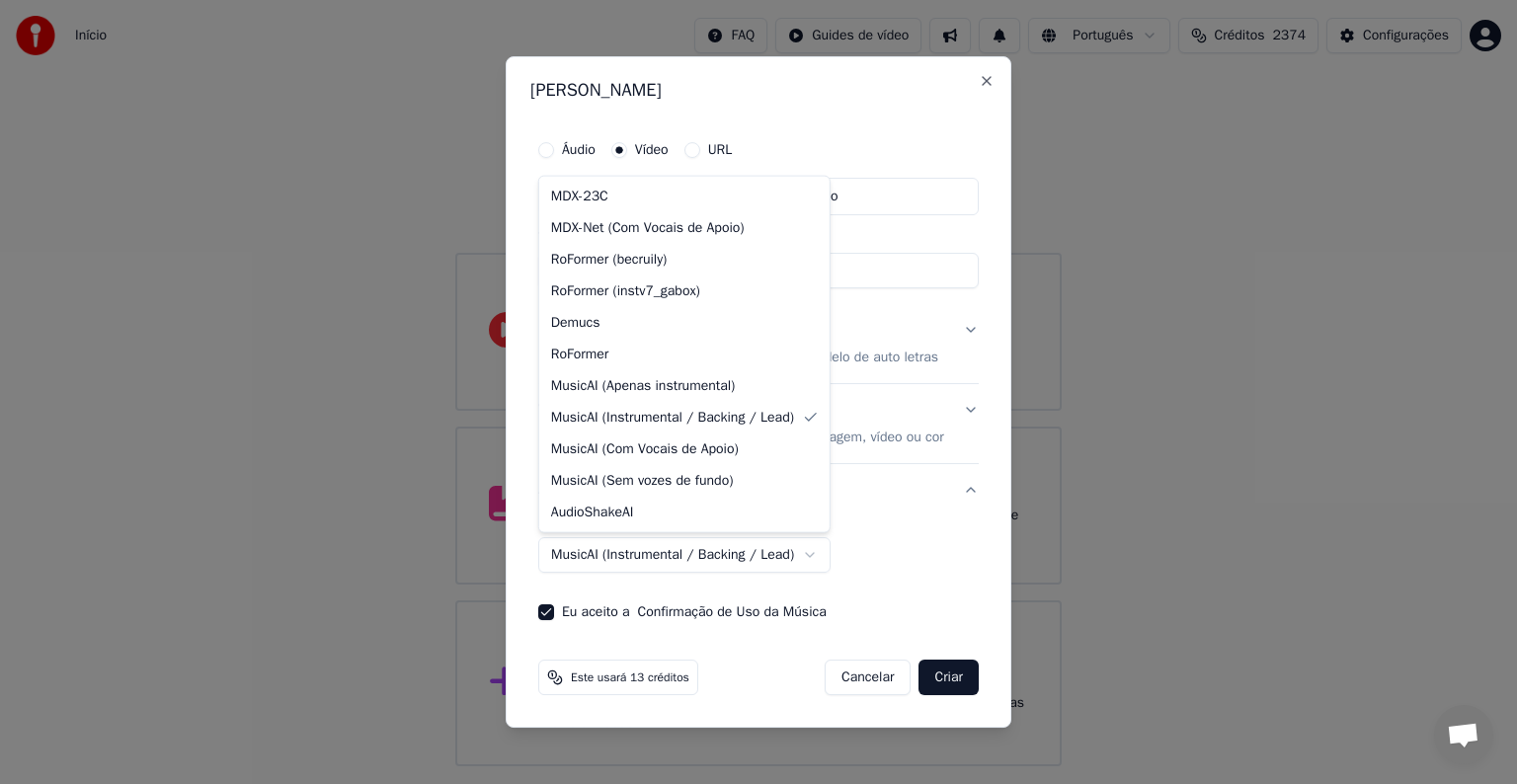 click on "**********" at bounding box center (758, 383) 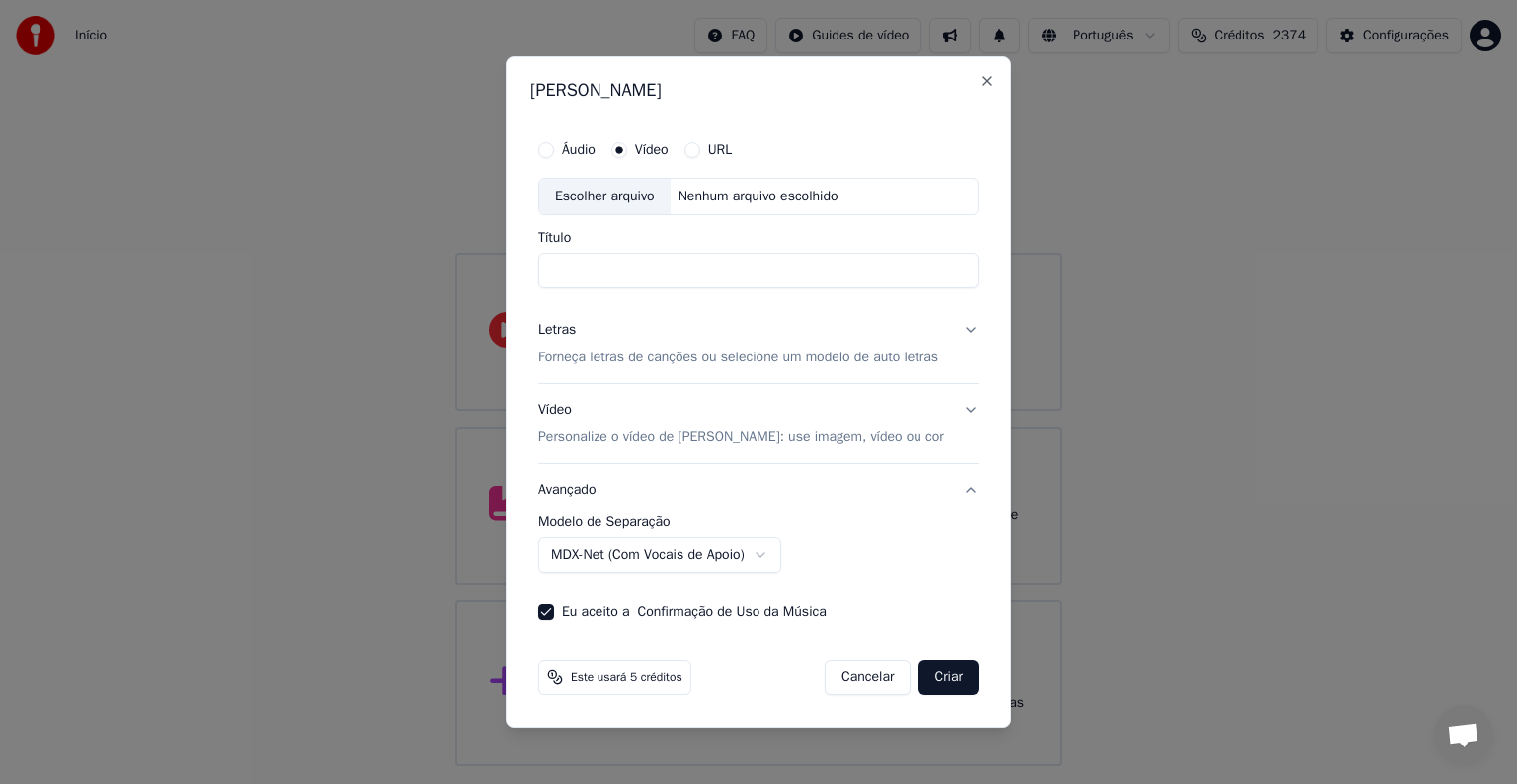 click on "Título" at bounding box center [758, 271] 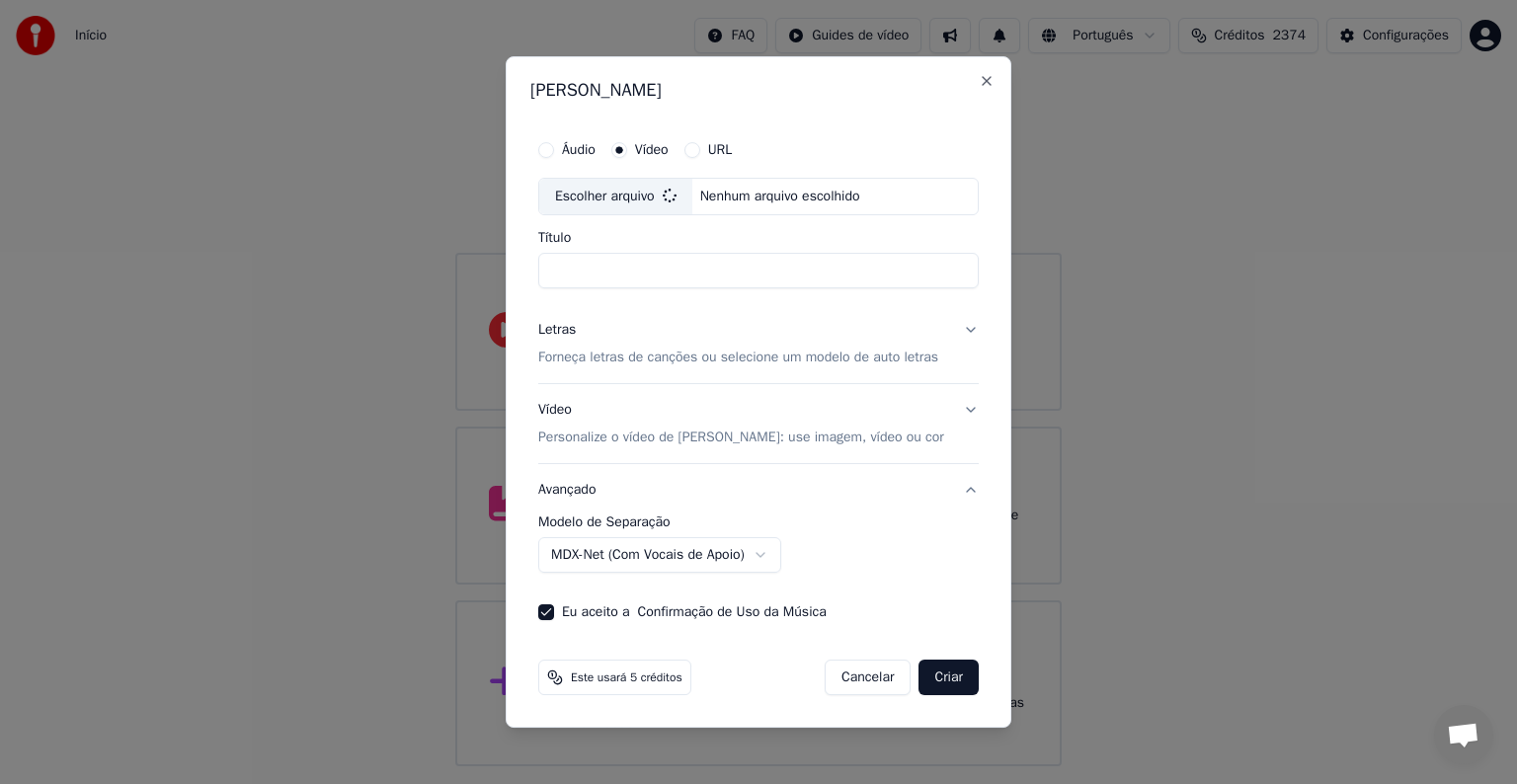 type on "******" 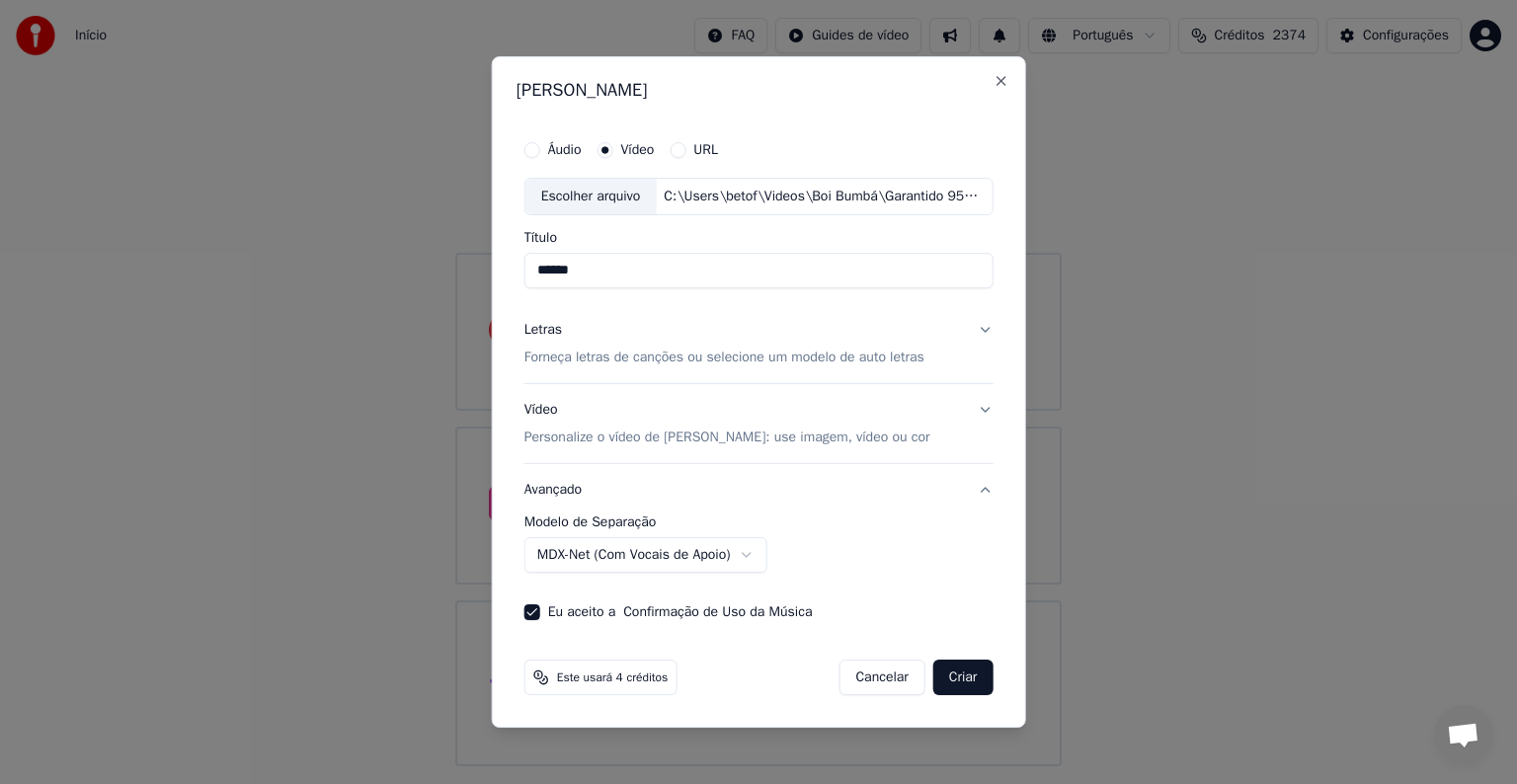 click on "Forneça letras de canções ou selecione um modelo de auto letras" at bounding box center (724, 357) 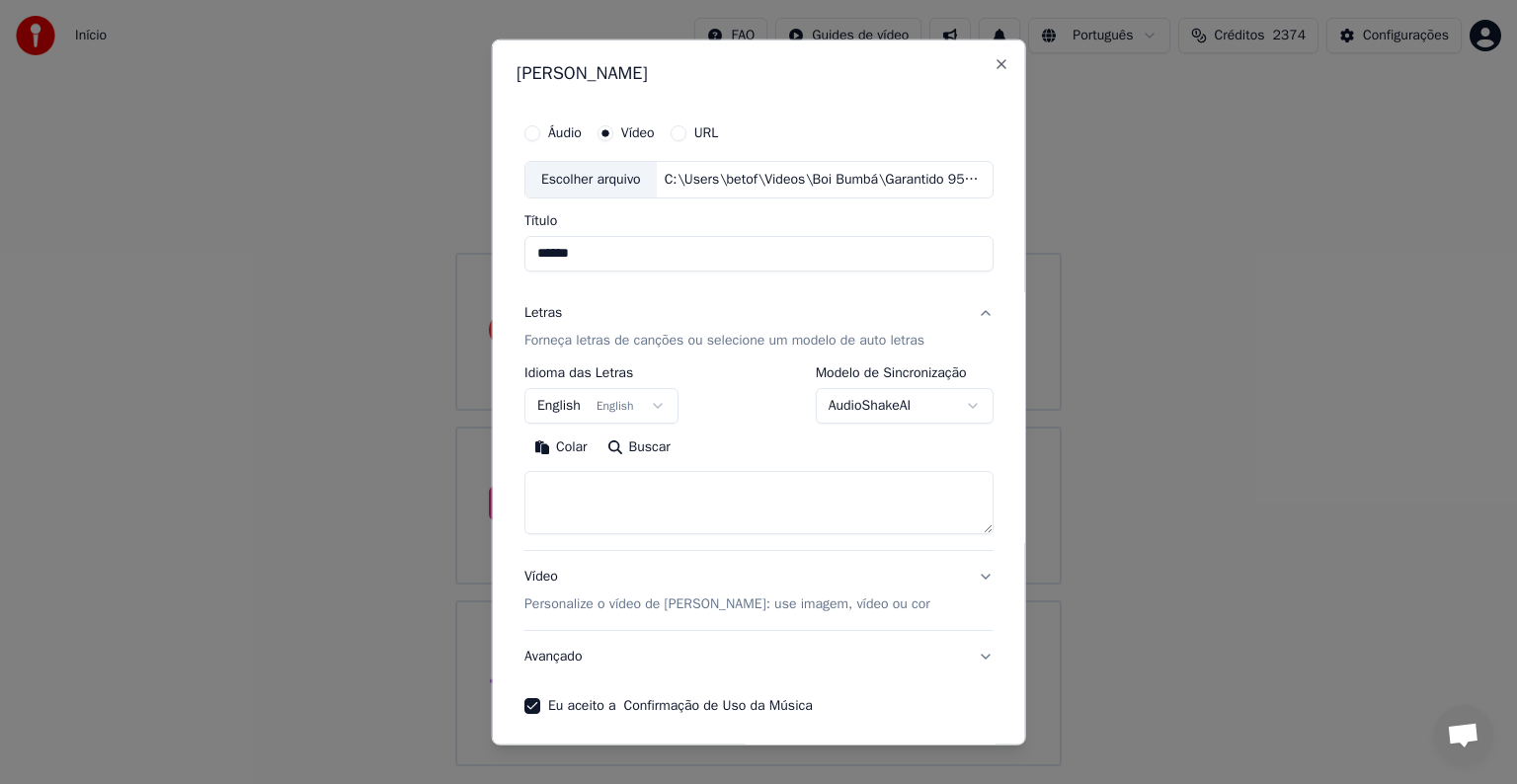 click on "English English" at bounding box center [601, 406] 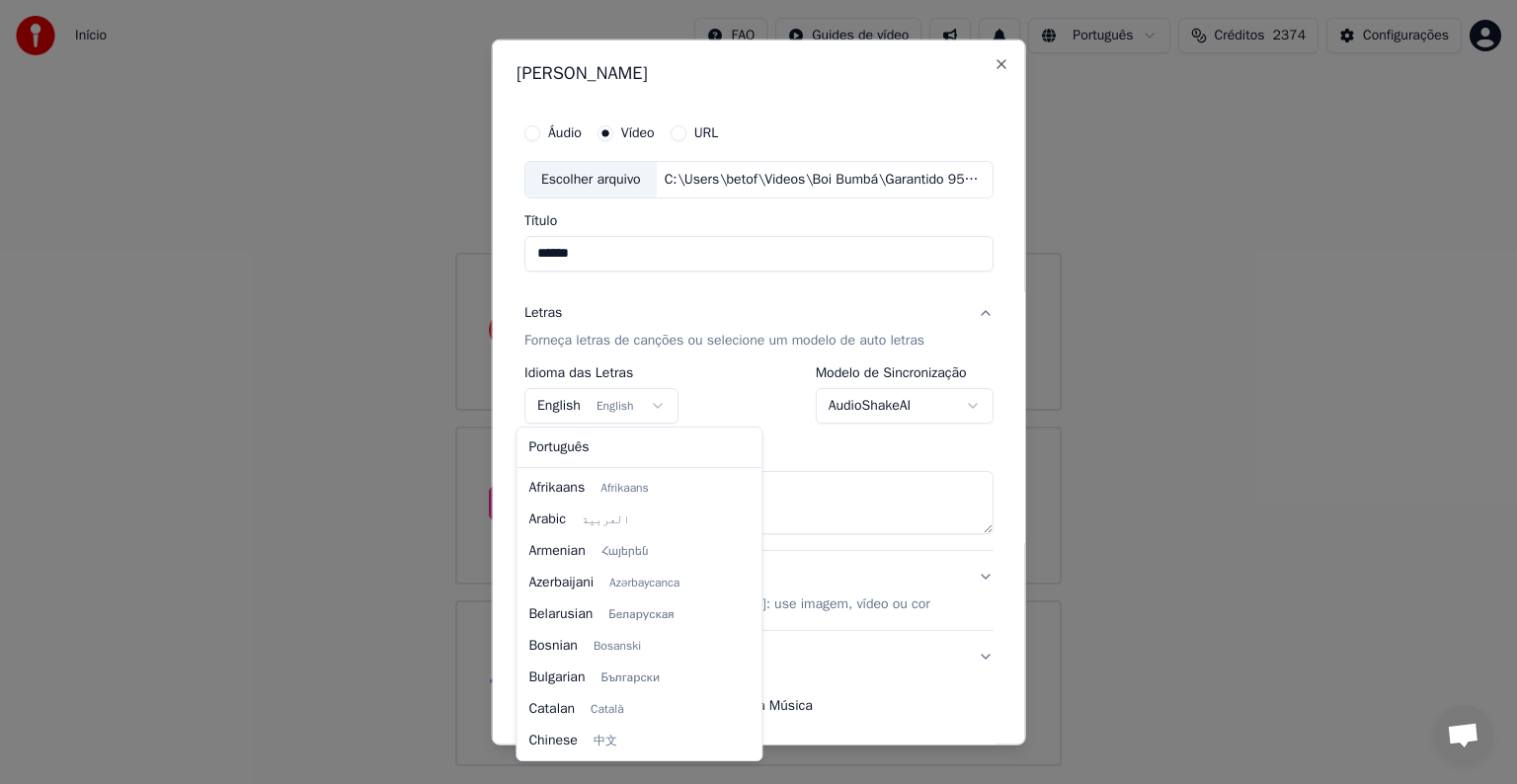 scroll, scrollTop: 158, scrollLeft: 0, axis: vertical 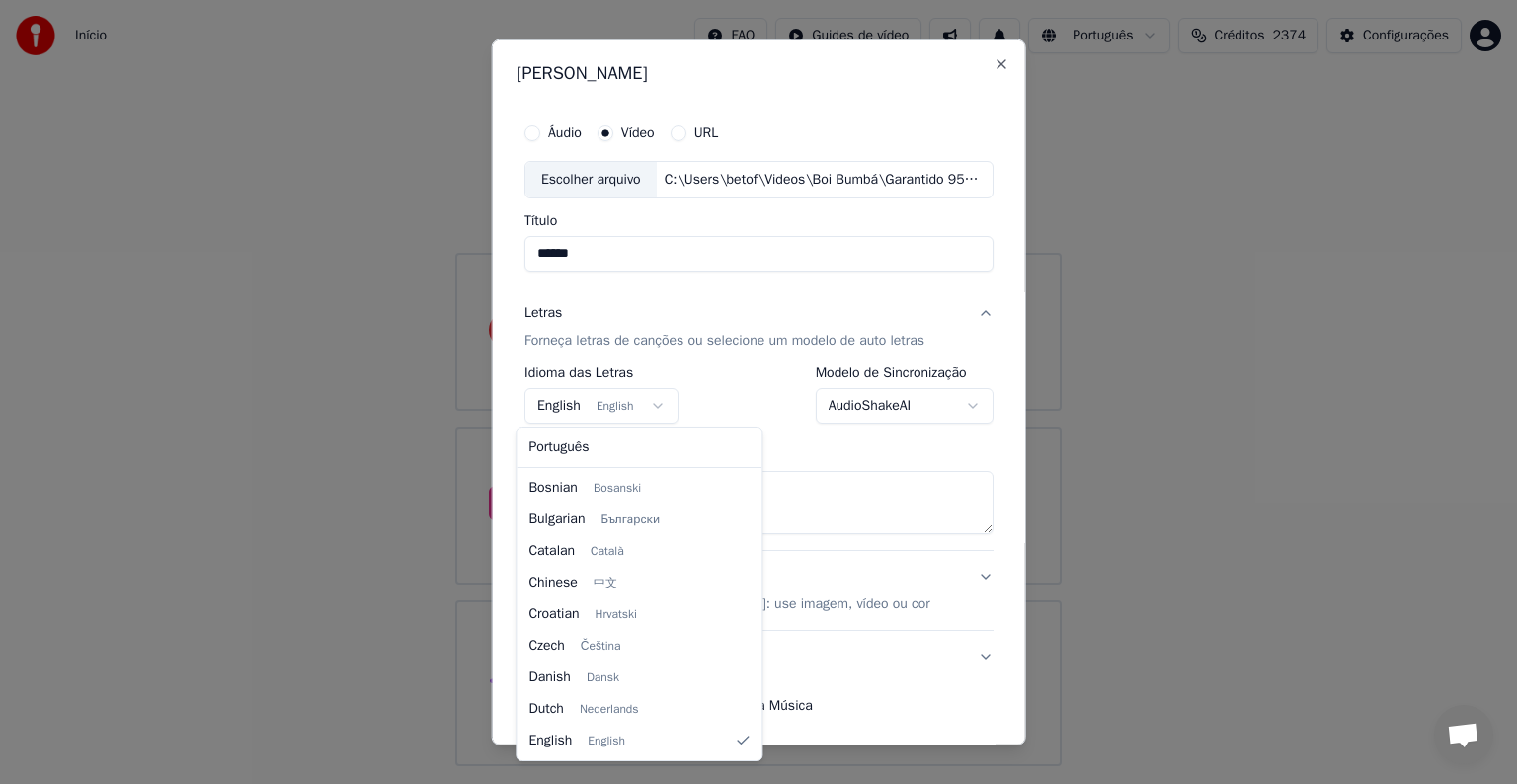 select on "**" 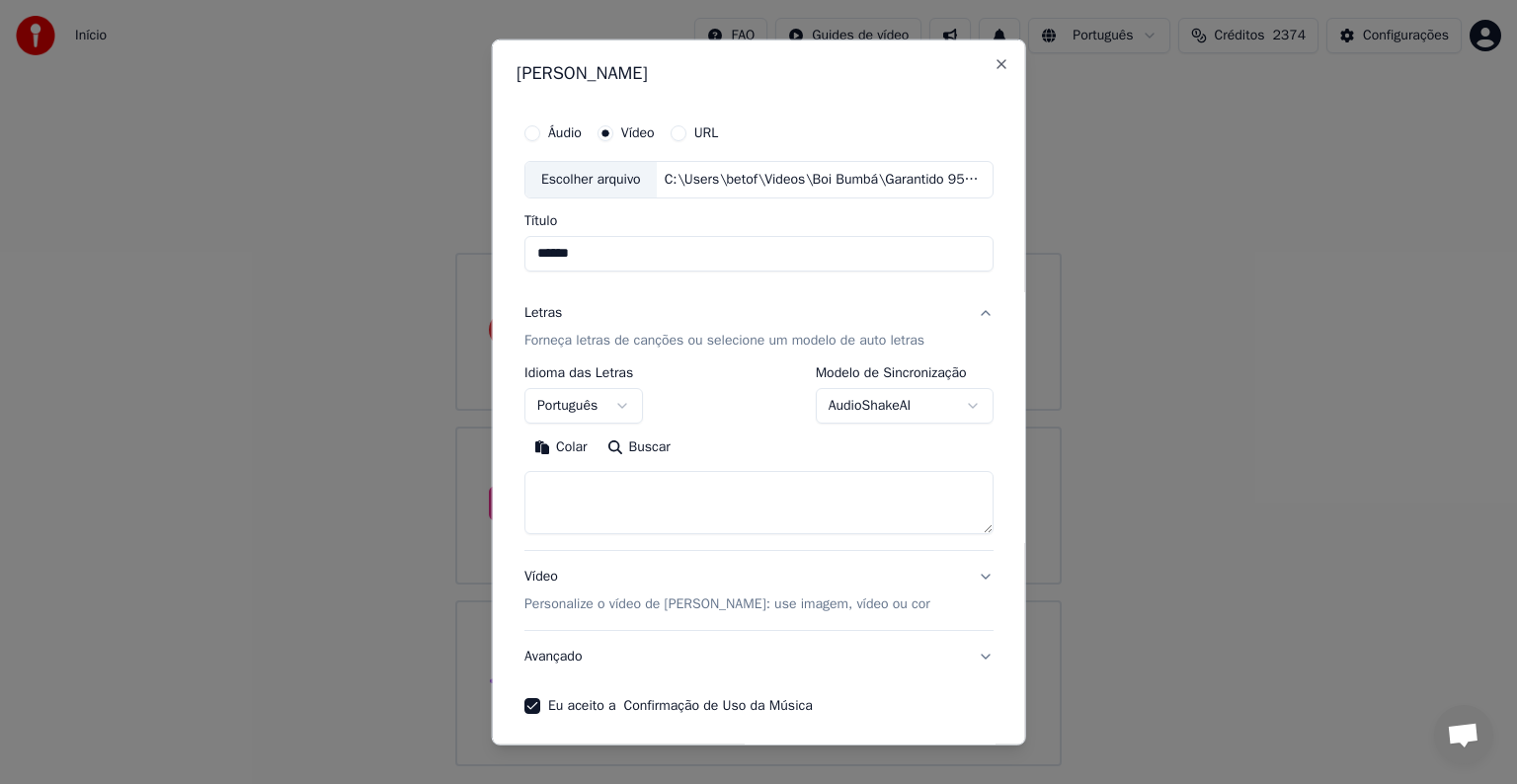 click on "Colar" at bounding box center [561, 447] 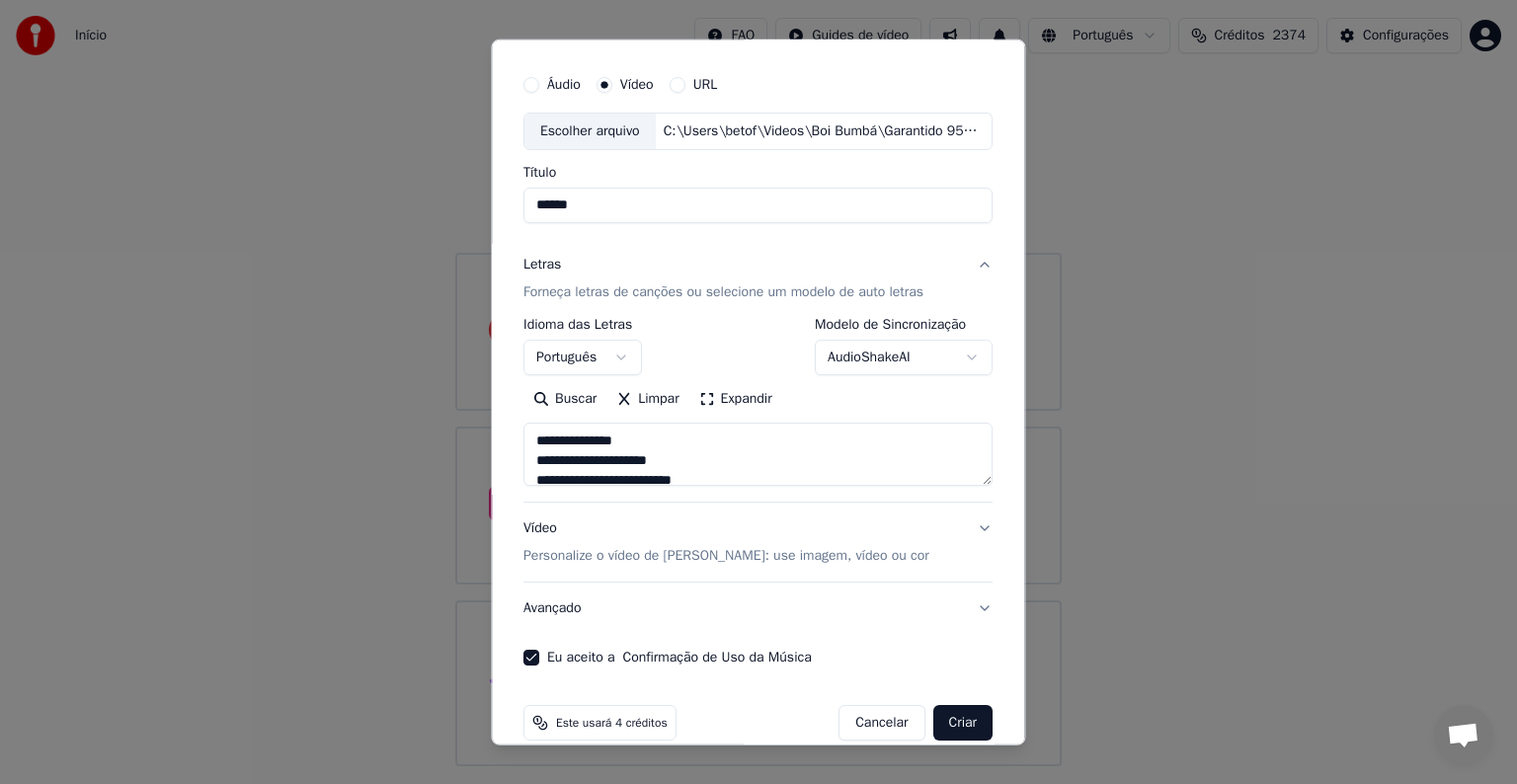 scroll, scrollTop: 75, scrollLeft: 0, axis: vertical 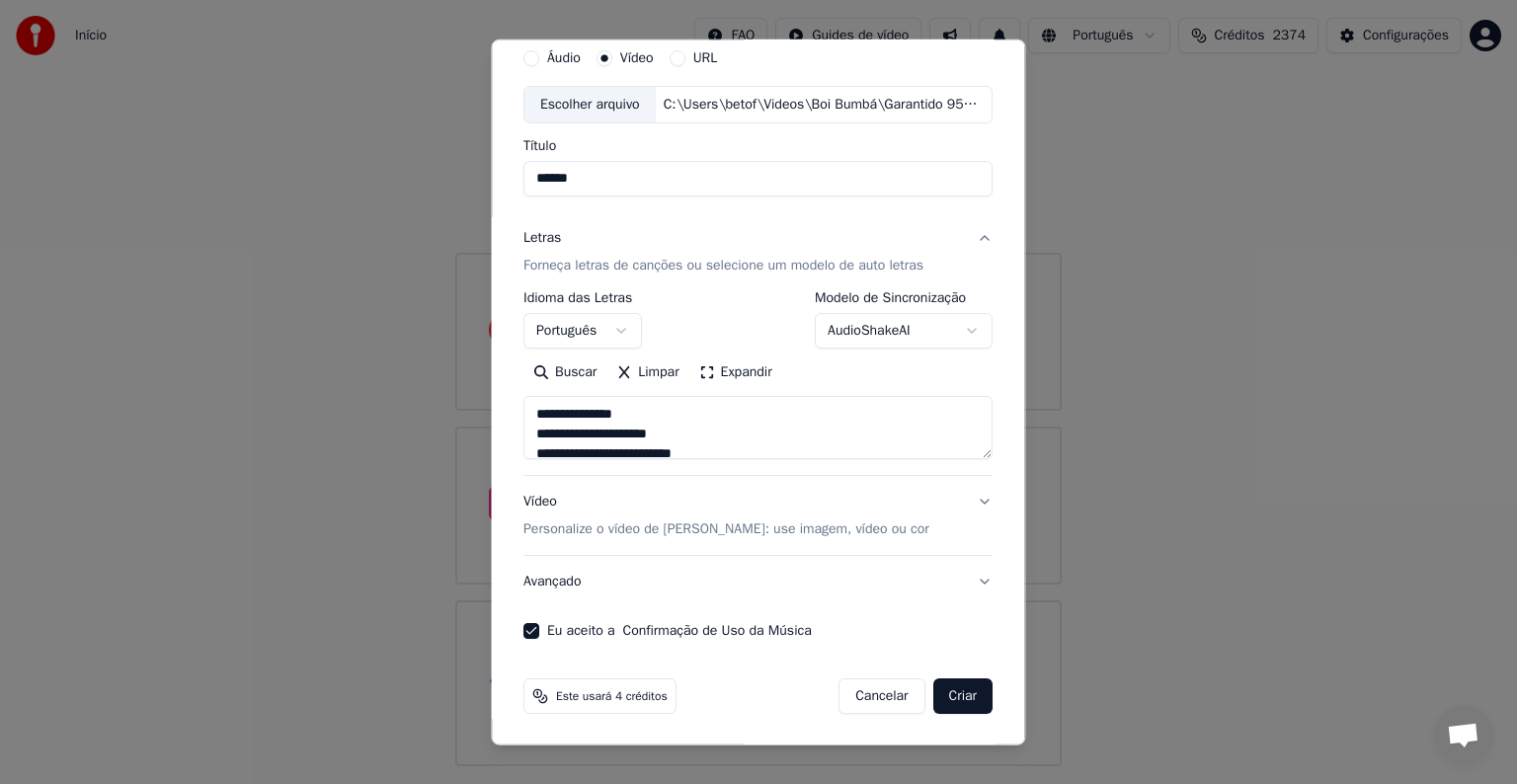 click on "Criar" at bounding box center (963, 696) 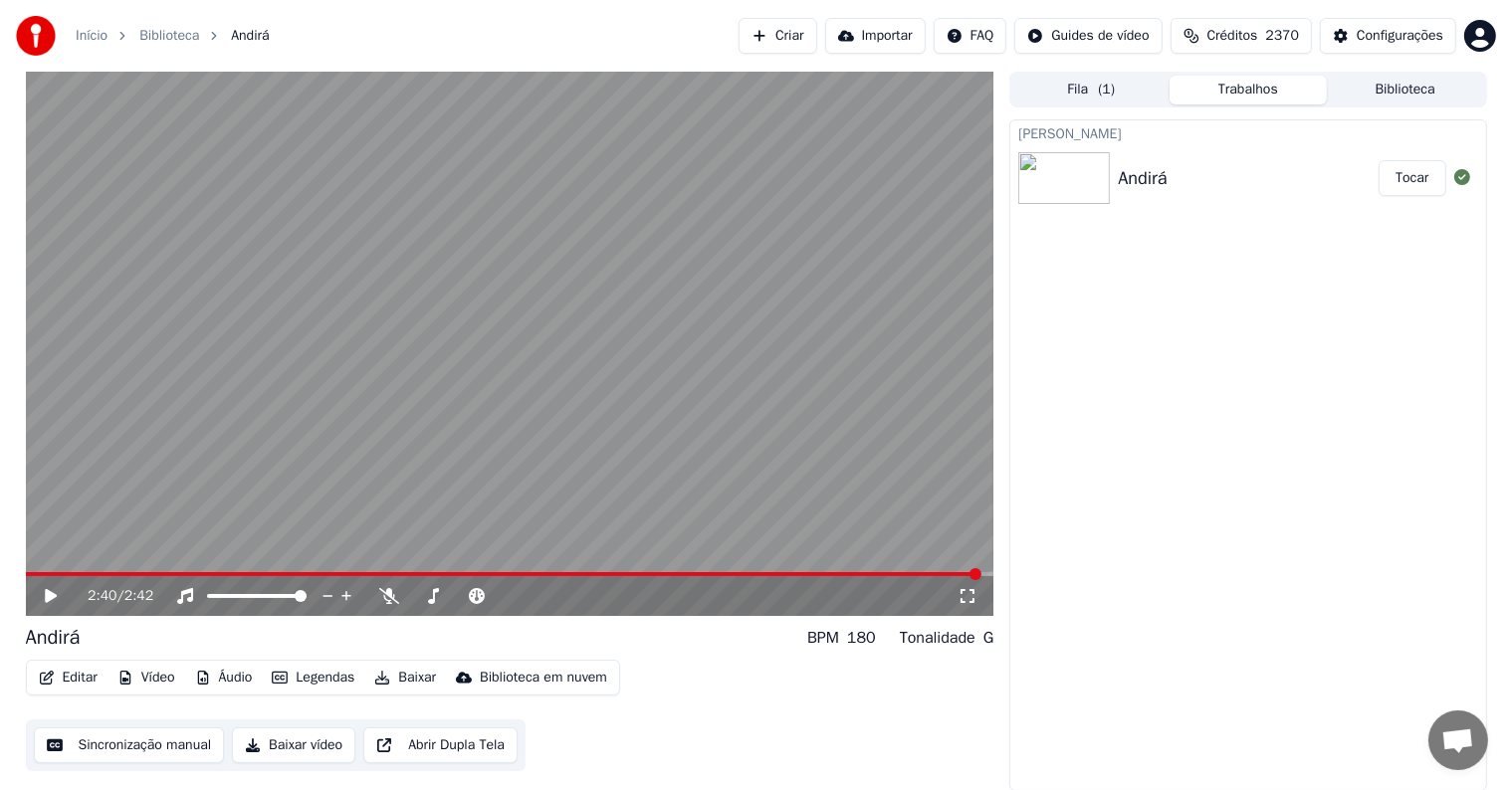 click on "Criar" at bounding box center [777, 36] 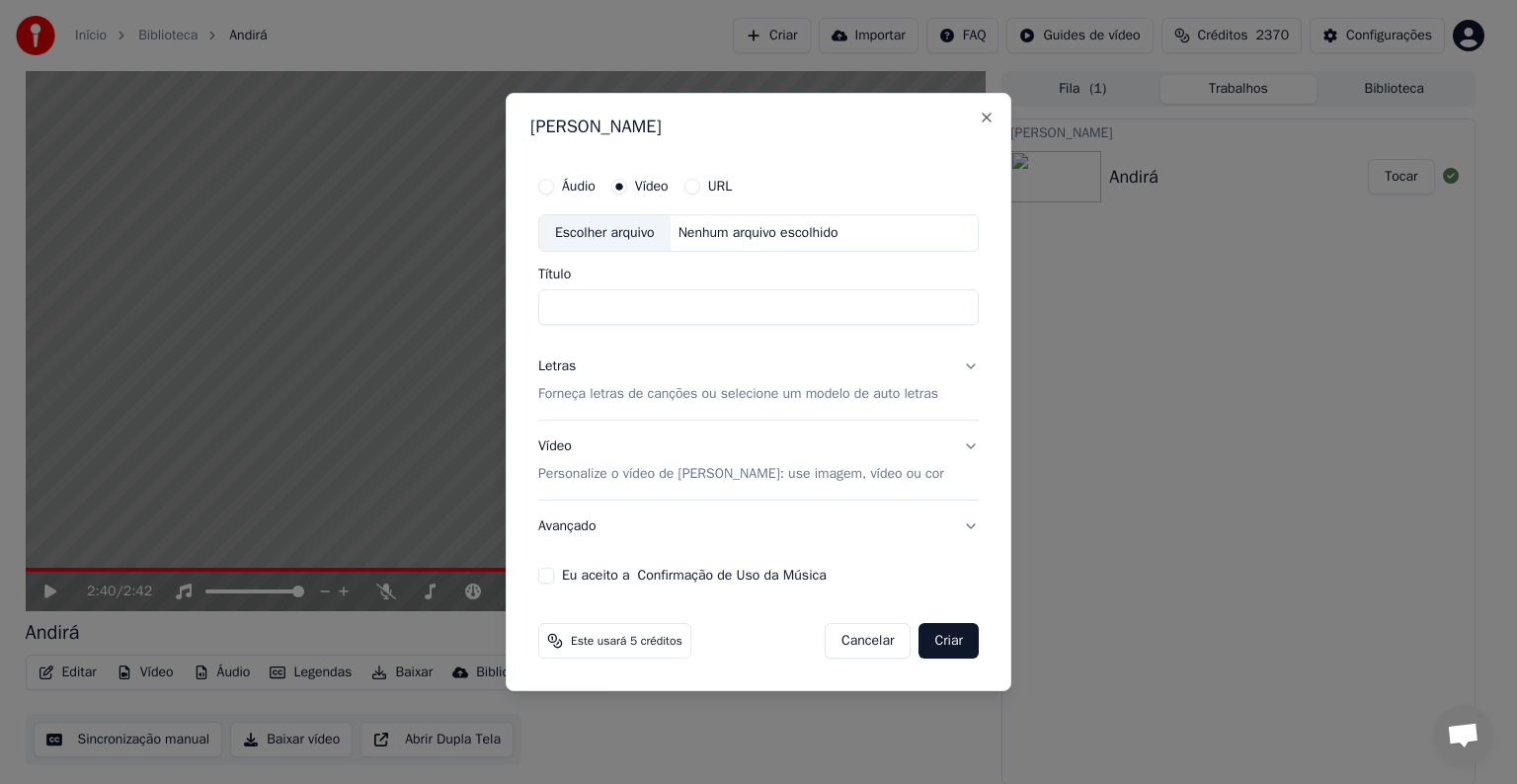 click on "Cancelar" at bounding box center (867, 641) 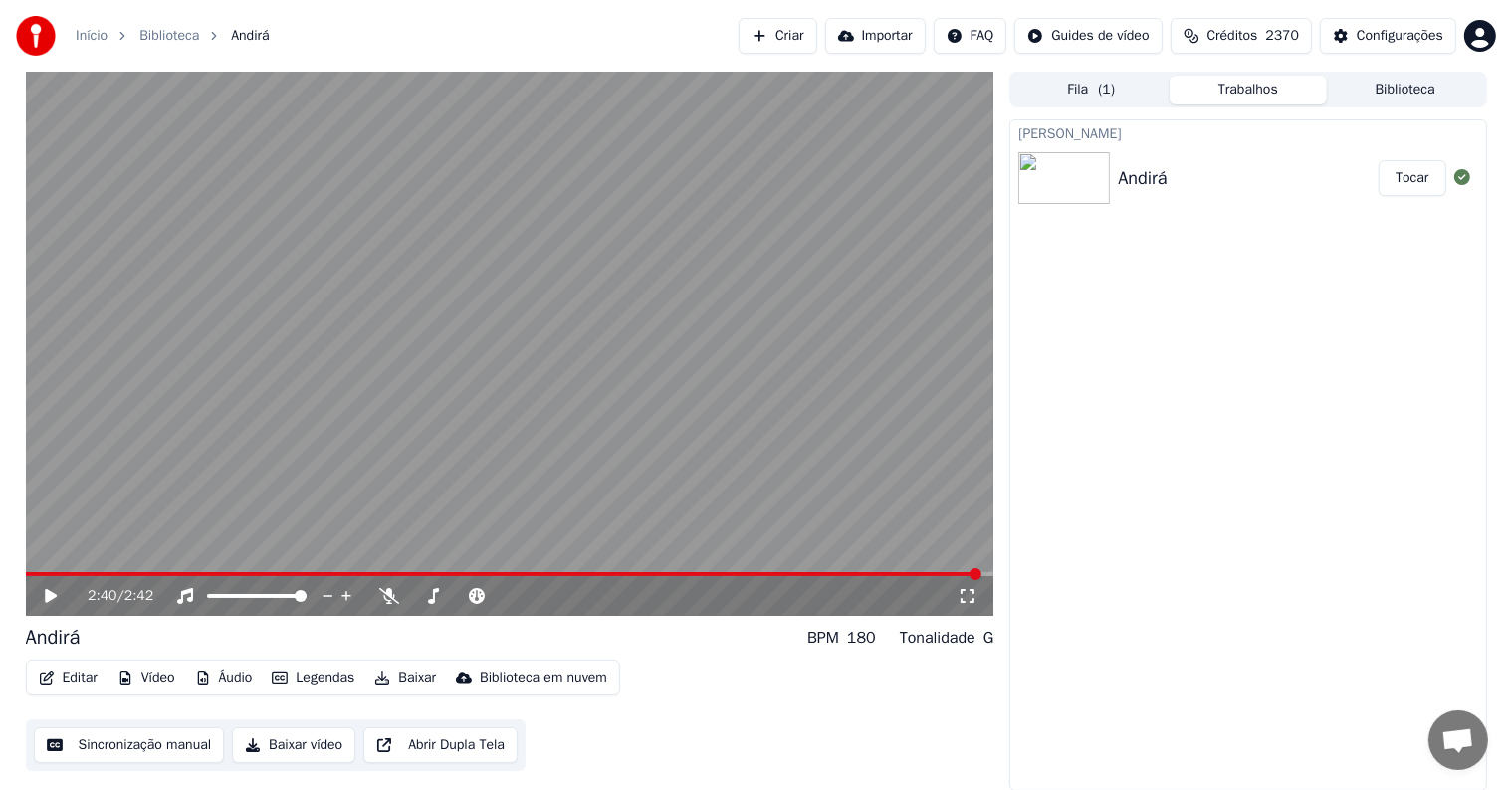 click on "Criar" at bounding box center (777, 36) 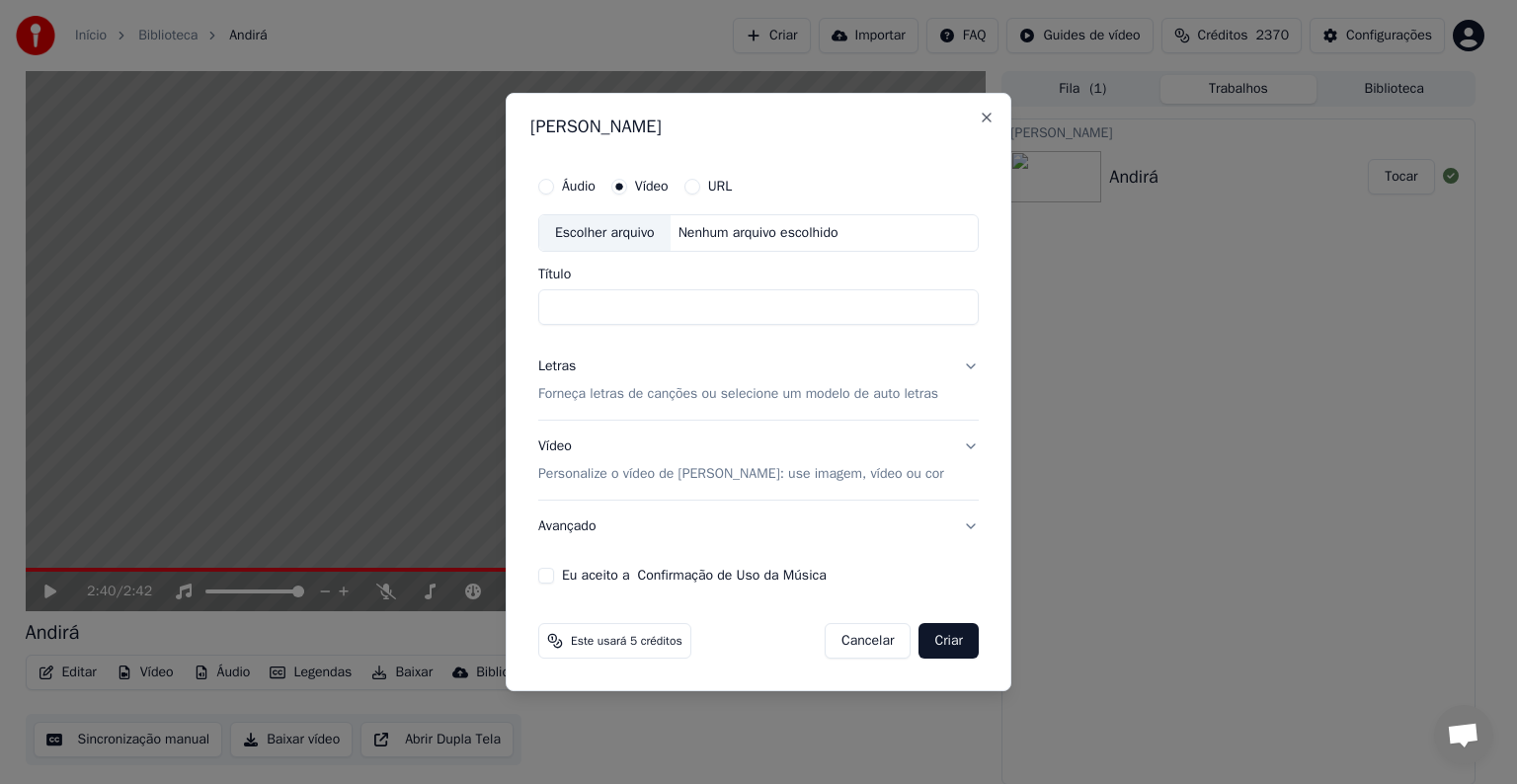 click on "Escolher arquivo" at bounding box center (604, 233) 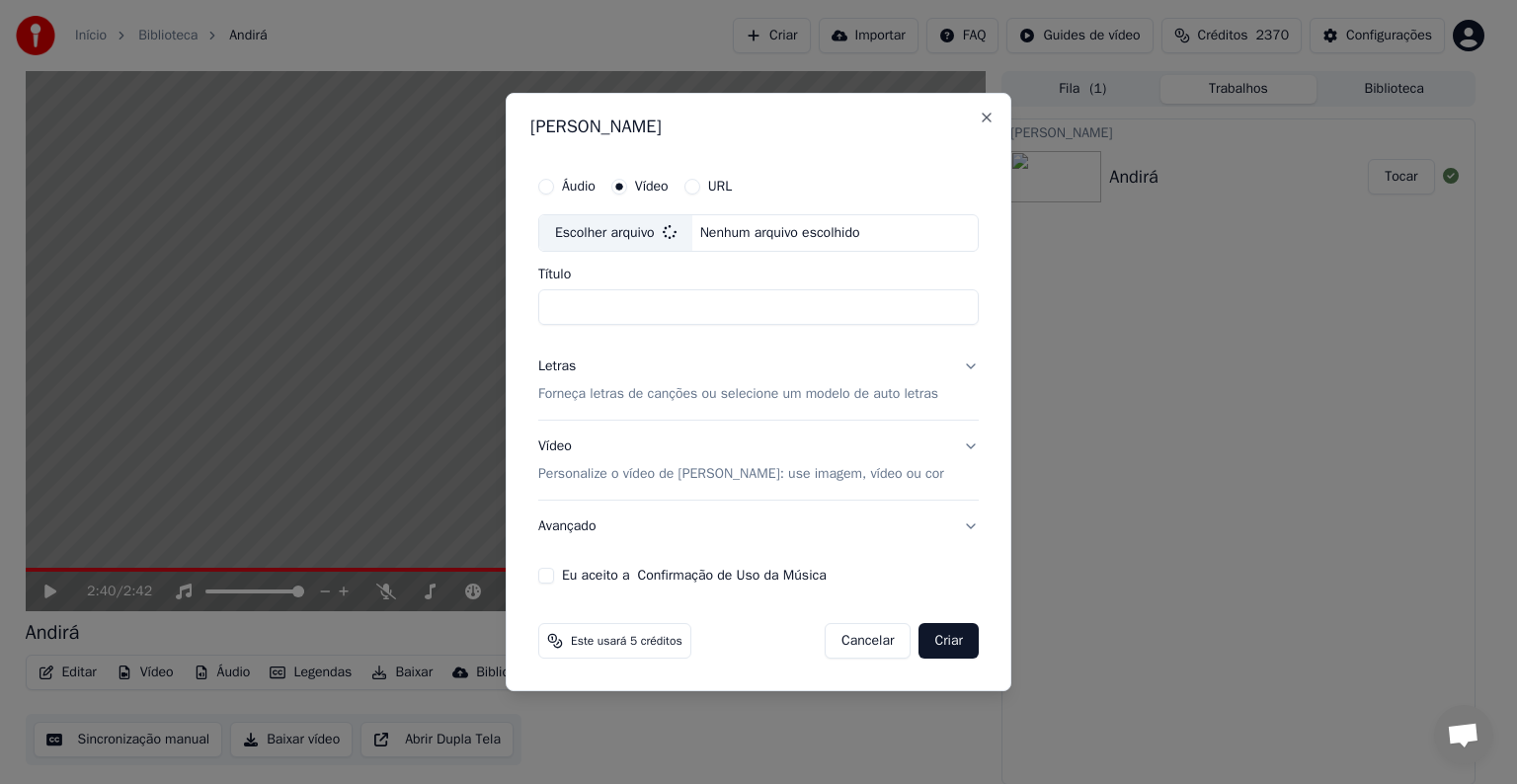 type on "**********" 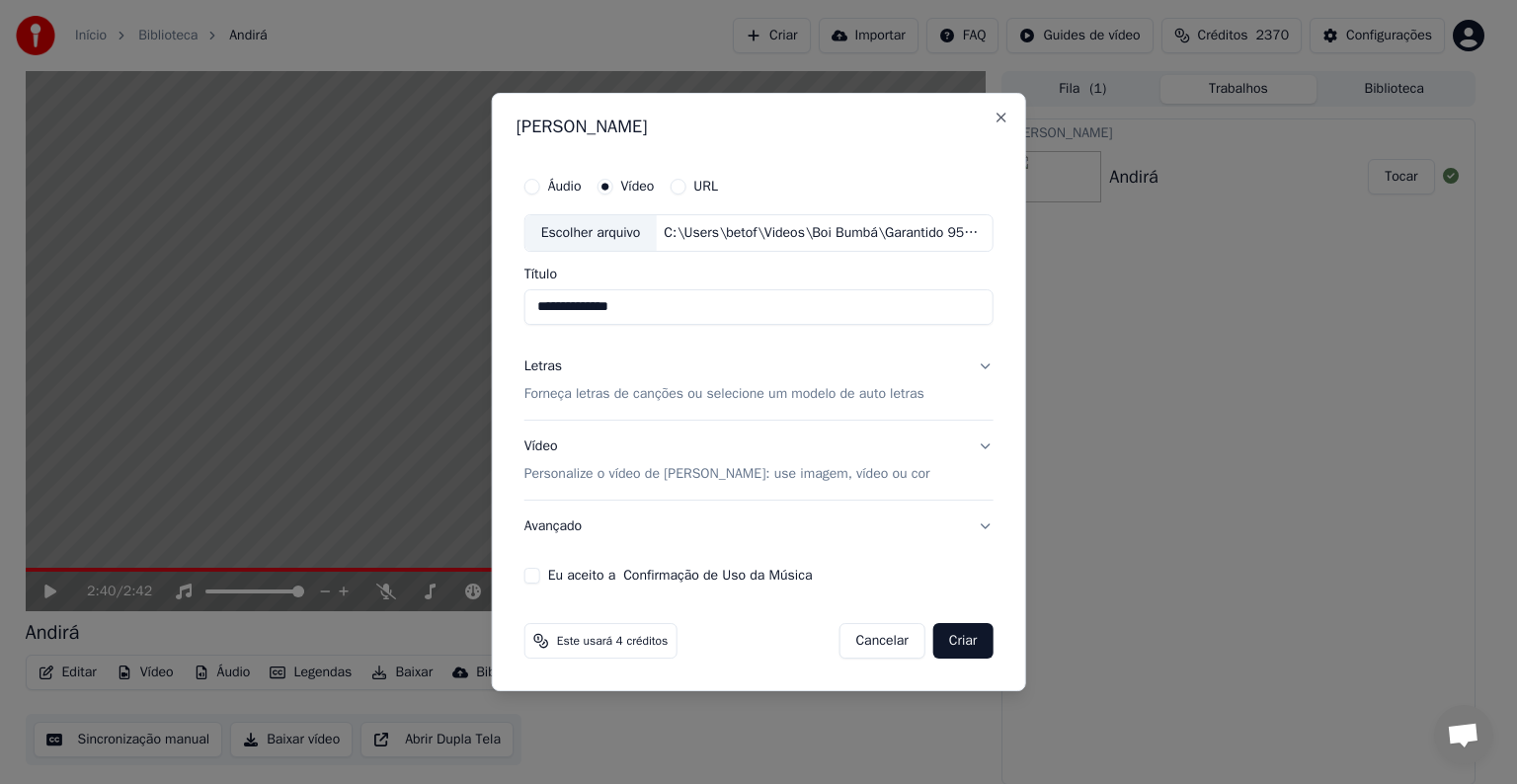 click on "Forneça letras de canções ou selecione um modelo de auto letras" at bounding box center (724, 394) 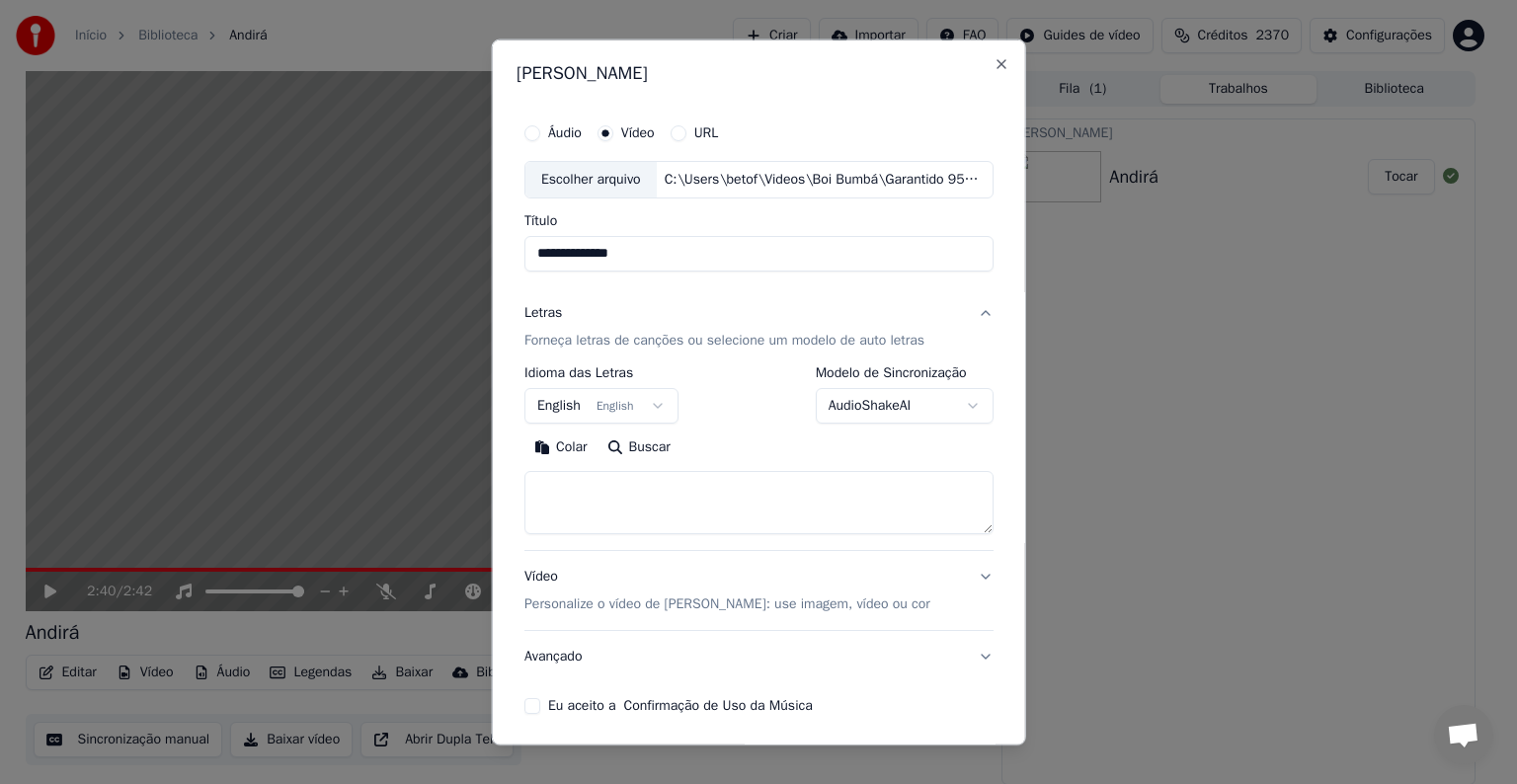 click on "English English" at bounding box center (601, 406) 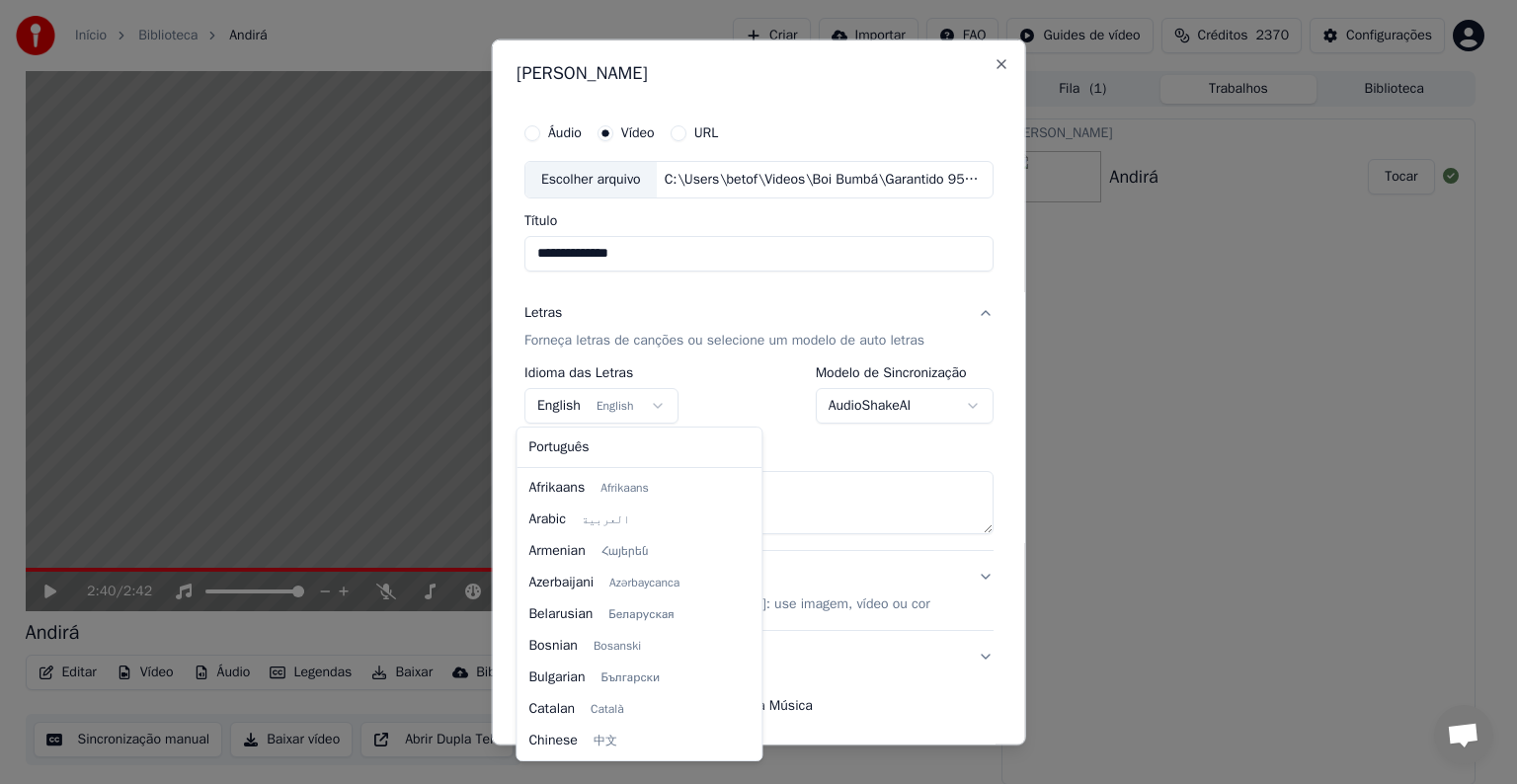 scroll, scrollTop: 158, scrollLeft: 0, axis: vertical 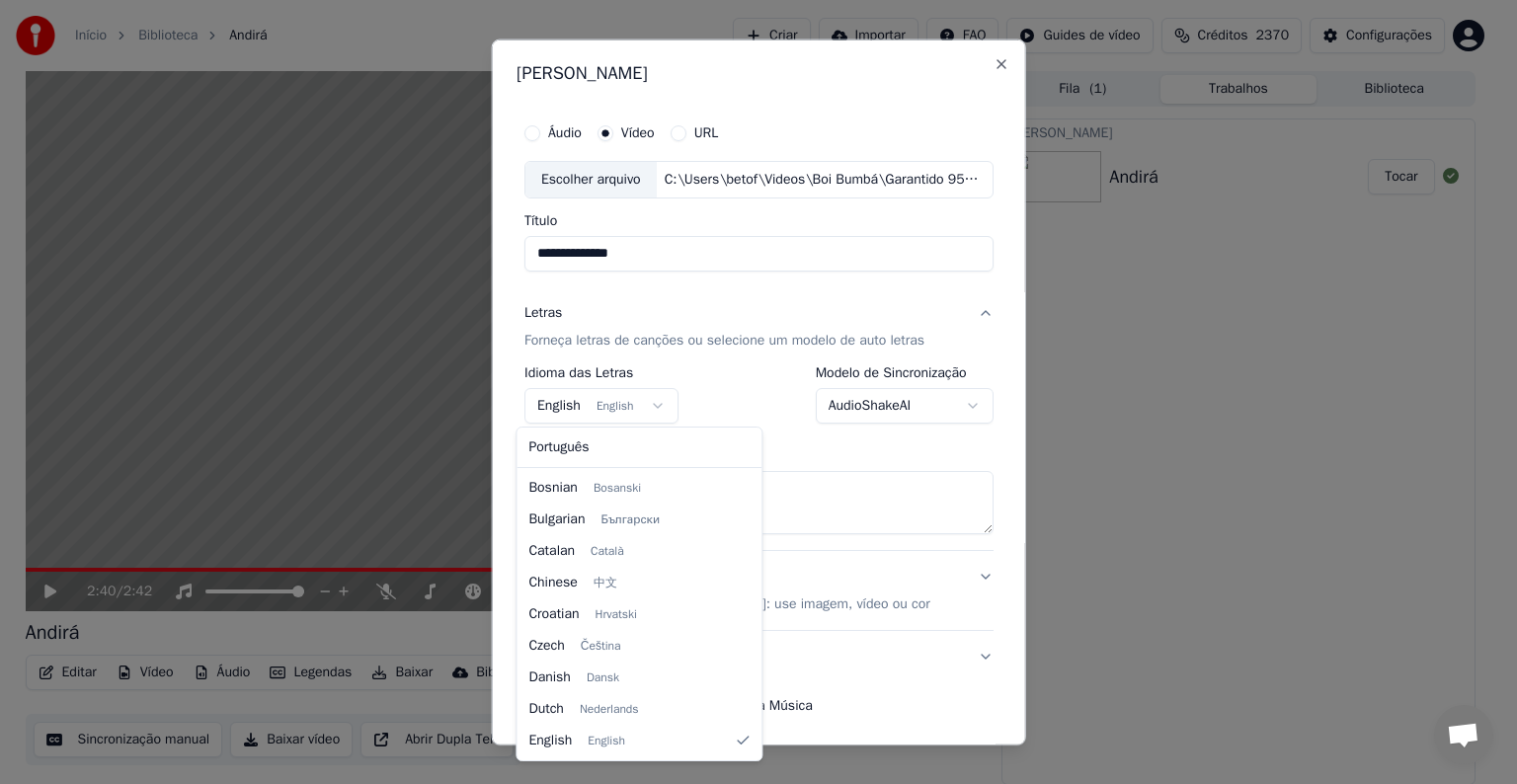 select on "**" 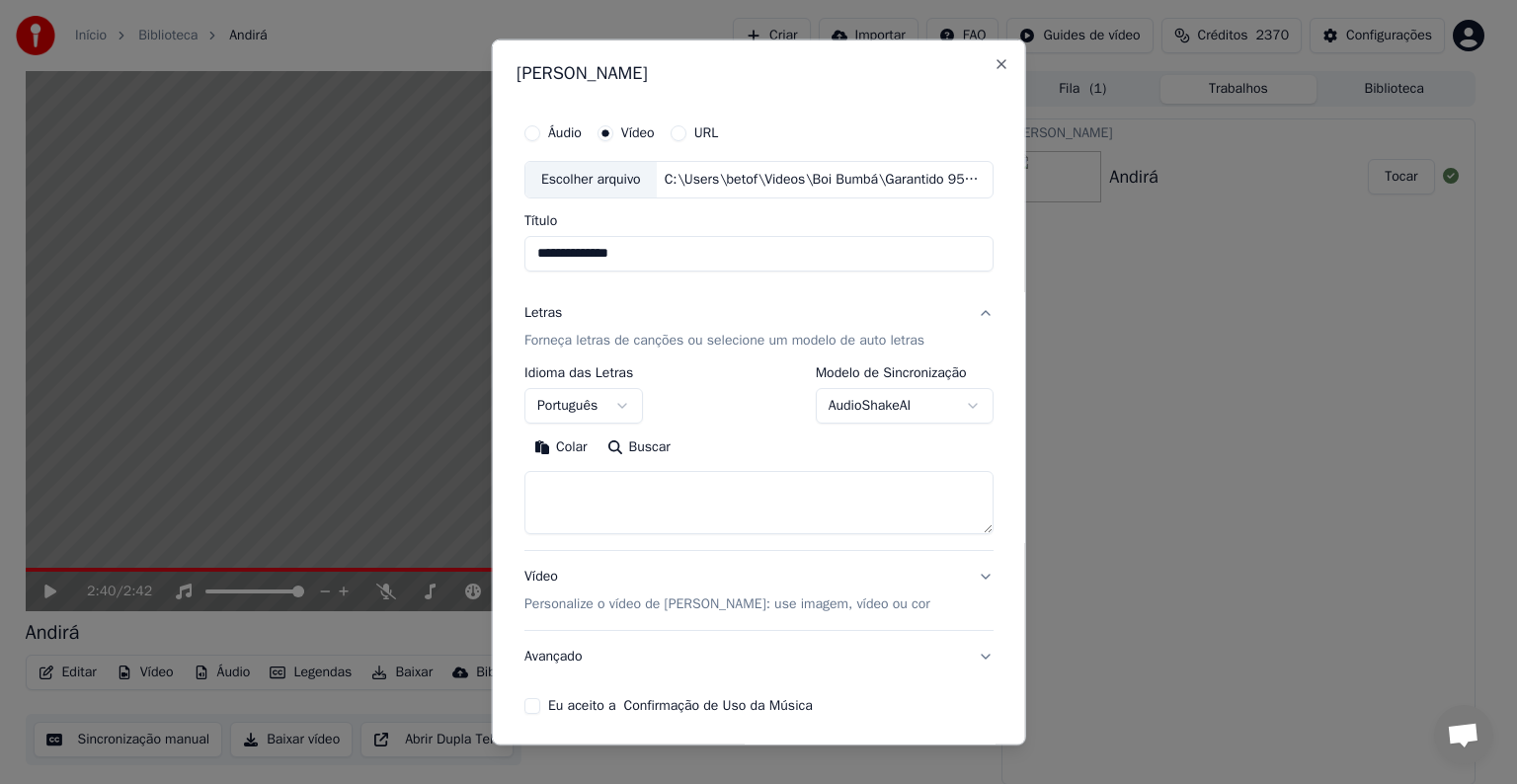 click on "Colar" at bounding box center (561, 447) 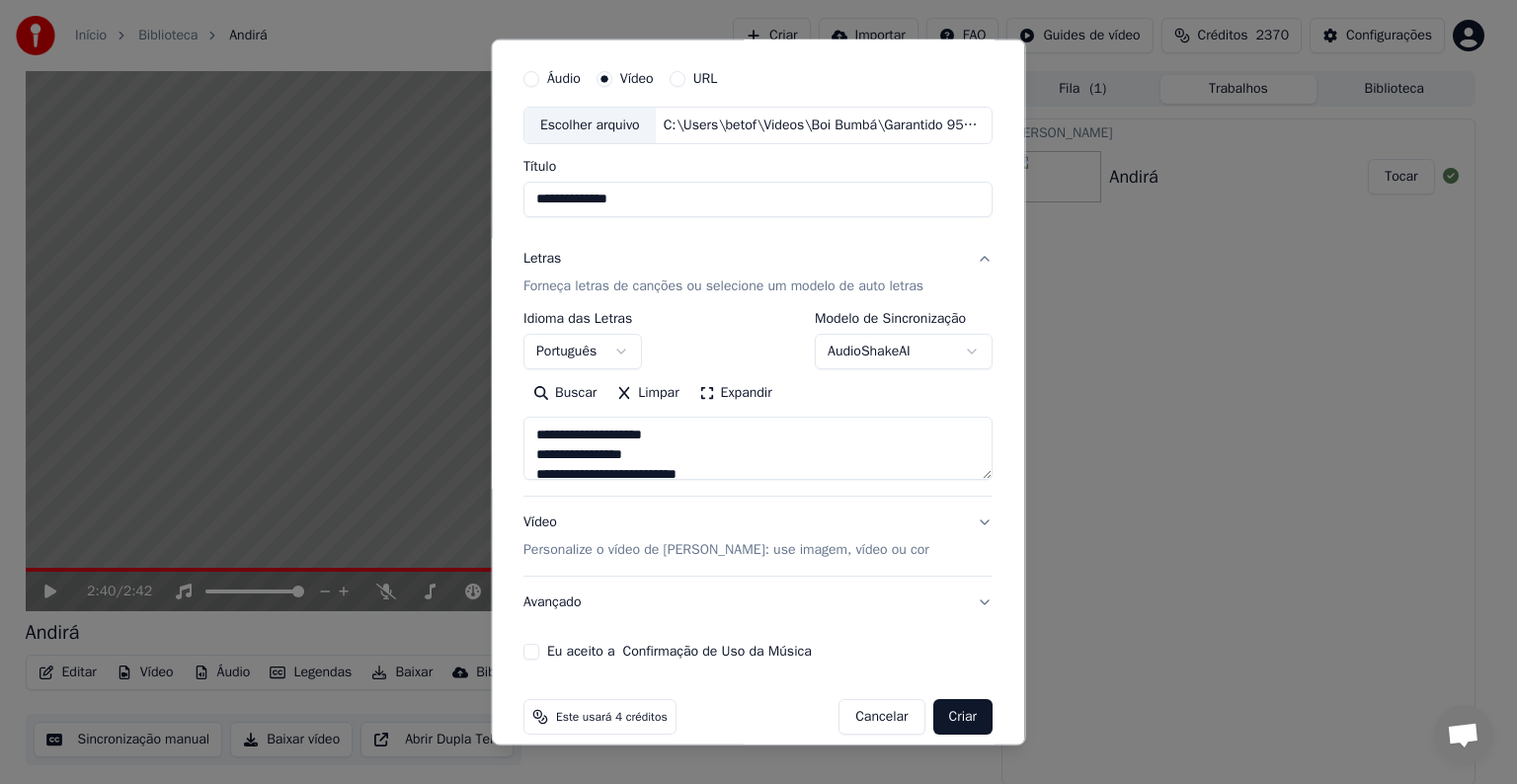 scroll, scrollTop: 75, scrollLeft: 0, axis: vertical 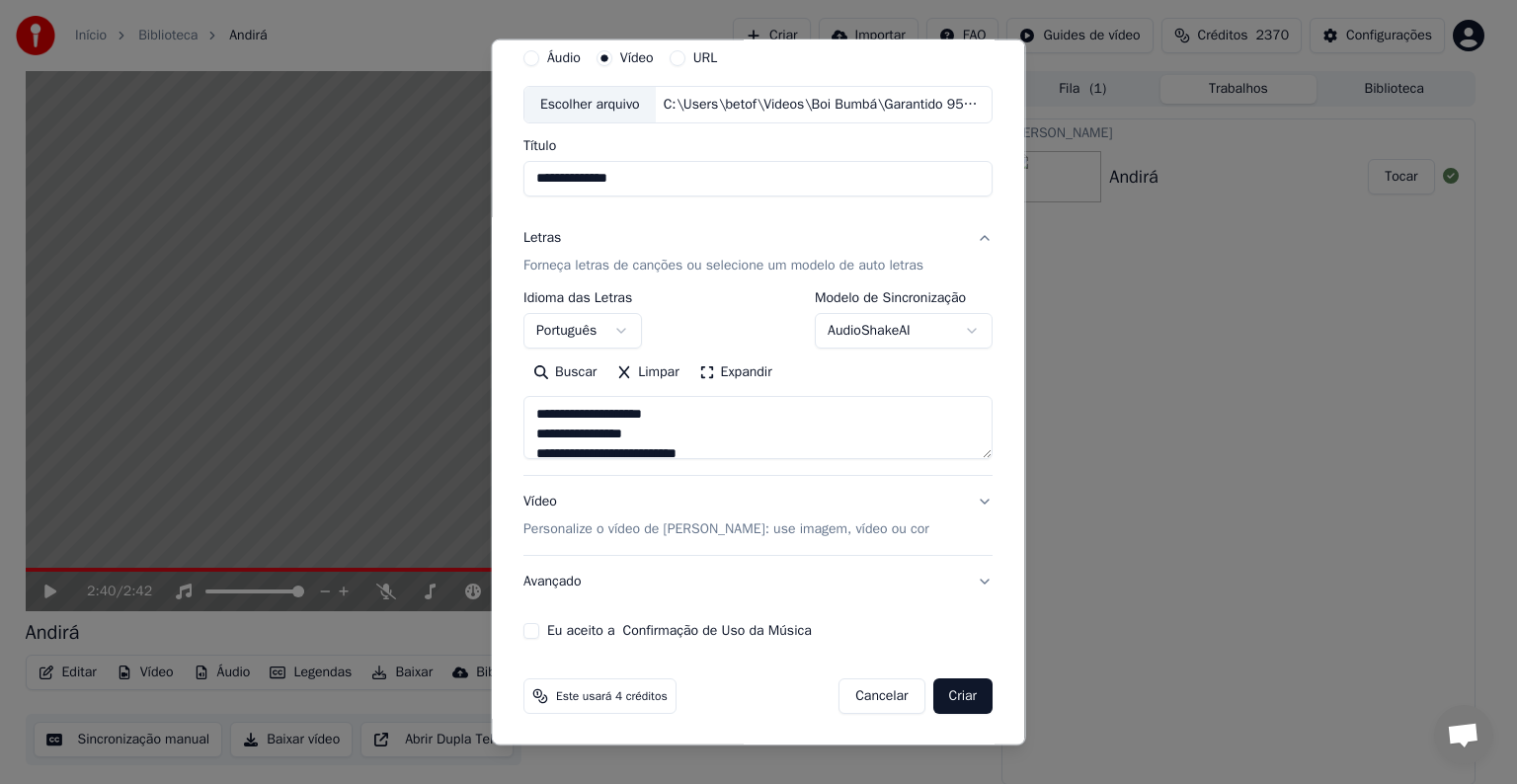 click on "Personalize o vídeo de [PERSON_NAME]: use imagem, vídeo ou cor" at bounding box center (726, 529) 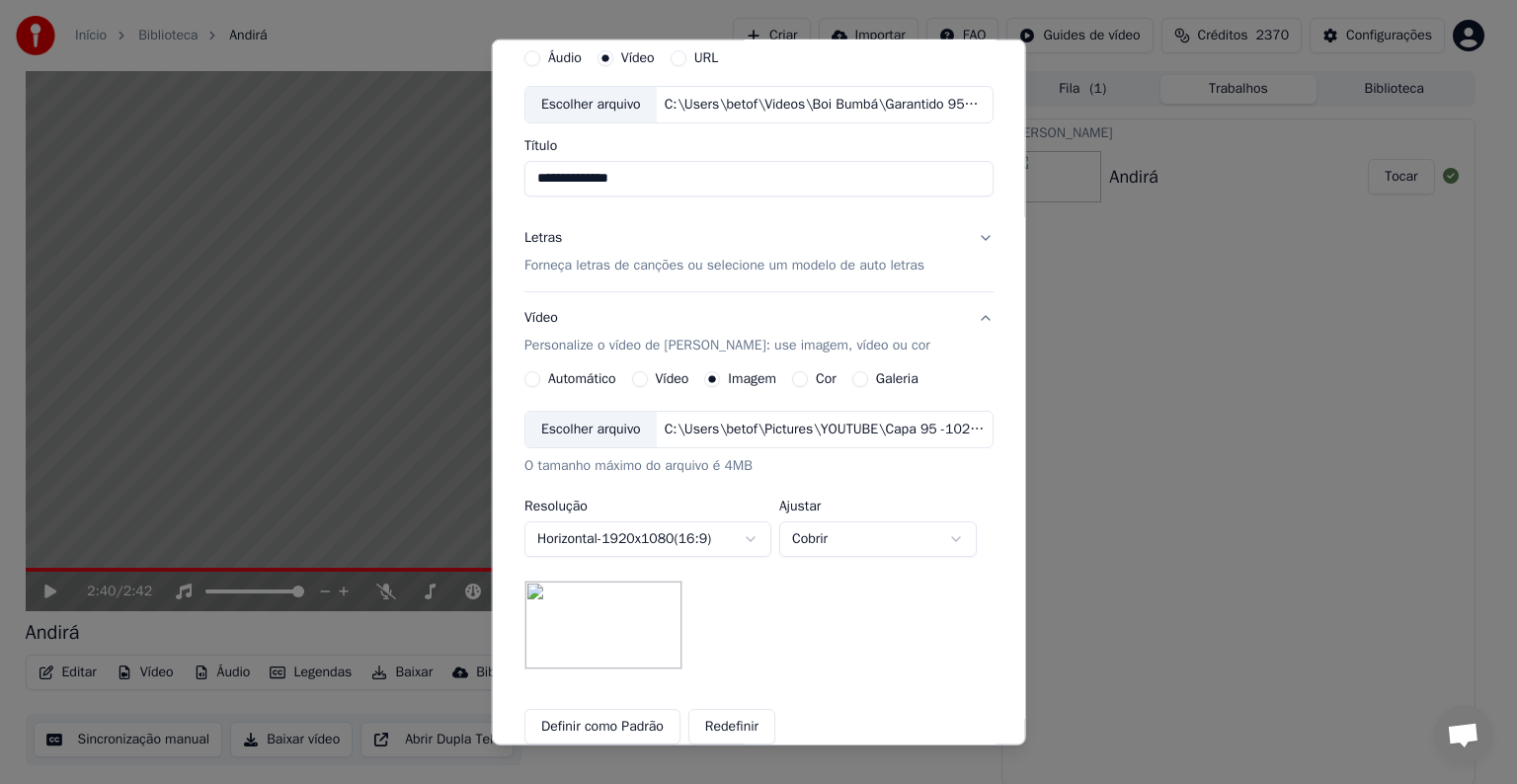 click on "Vídeo Personalize o vídeo de karaokê: use imagem, vídeo ou cor" at bounding box center [758, 332] 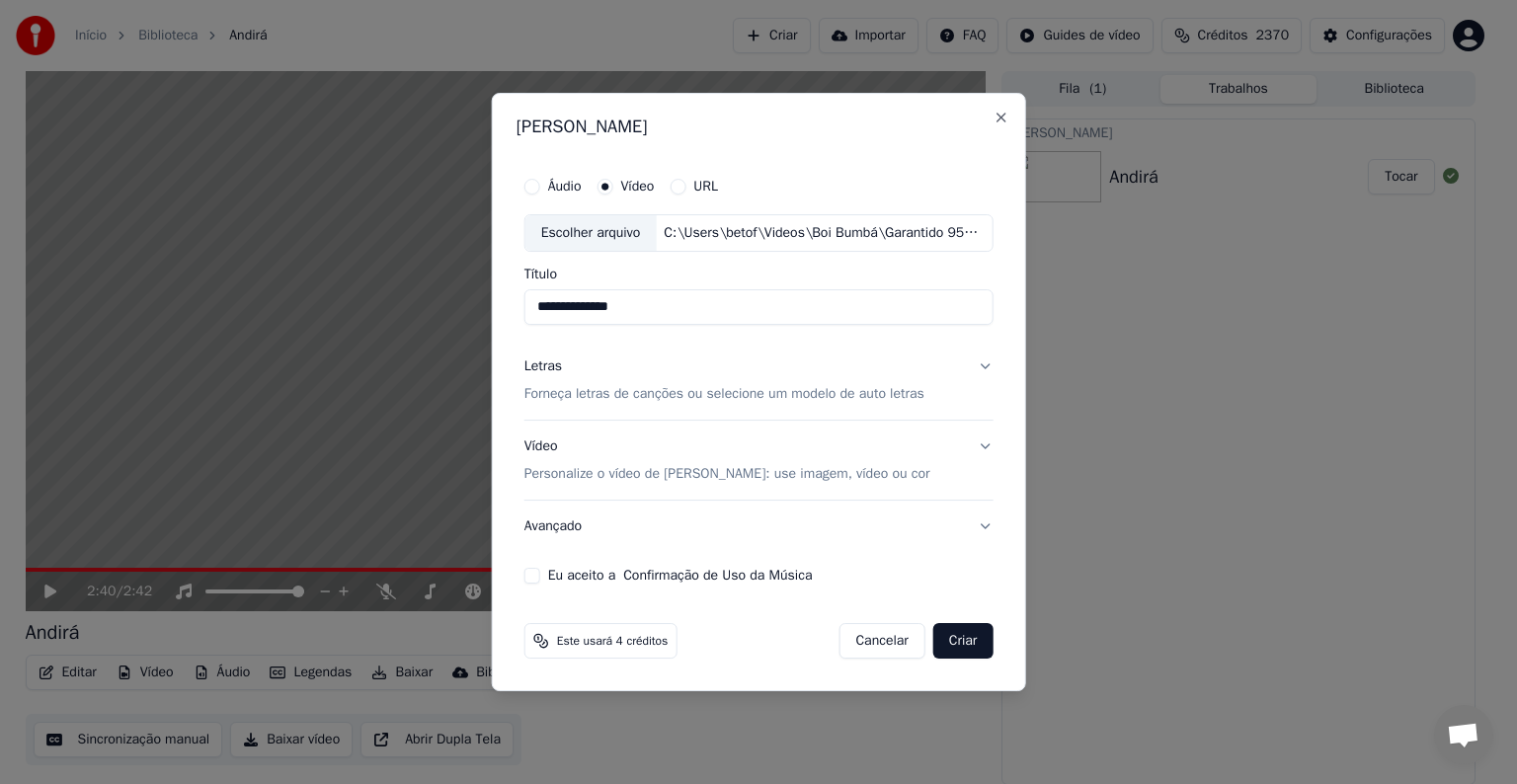 click on "Avançado" at bounding box center [758, 526] 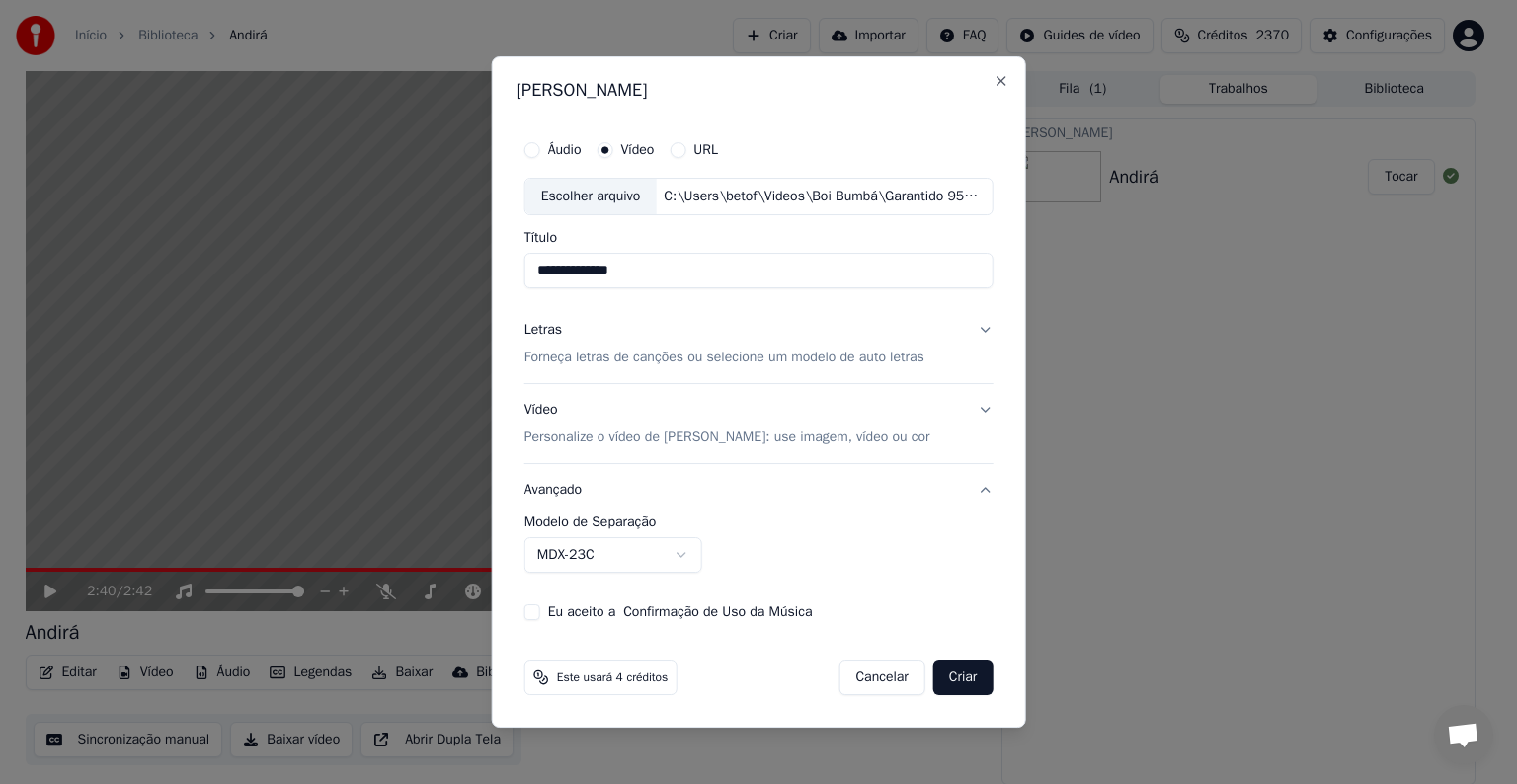 click on "MDX-23C" at bounding box center (613, 555) 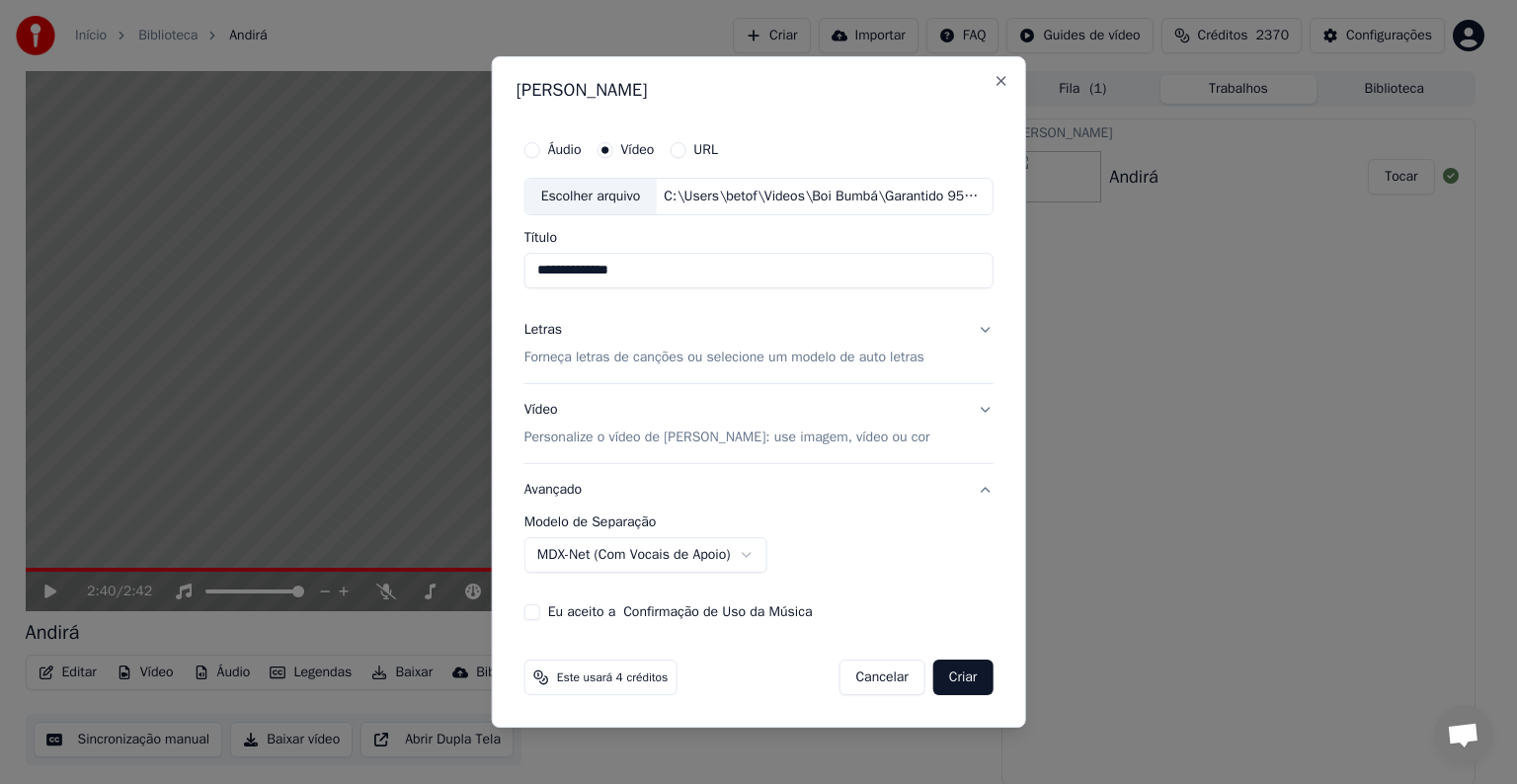 click on "Eu aceito a   Confirmação de Uso da Música" at bounding box center [680, 612] 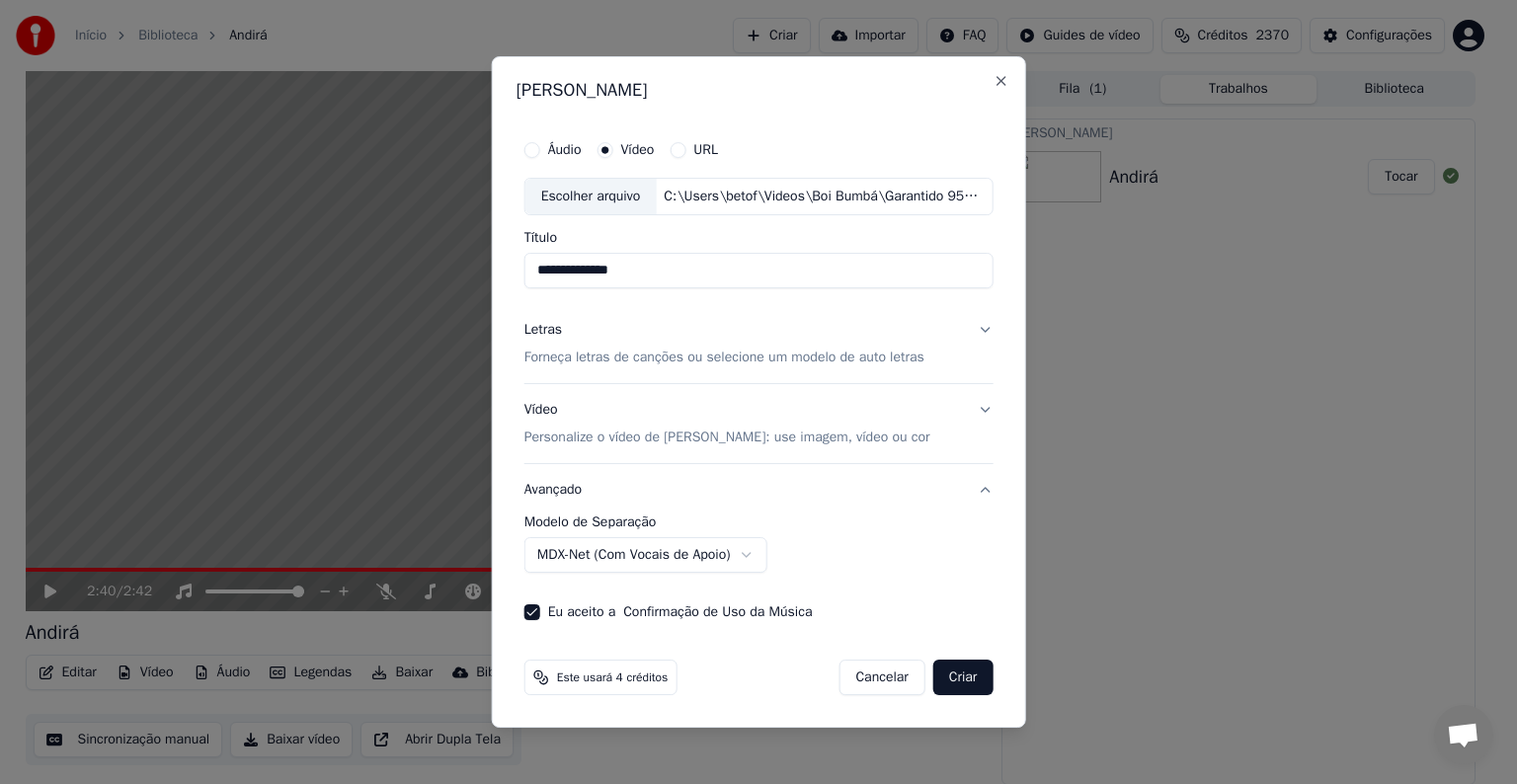 click on "Criar" at bounding box center [963, 677] 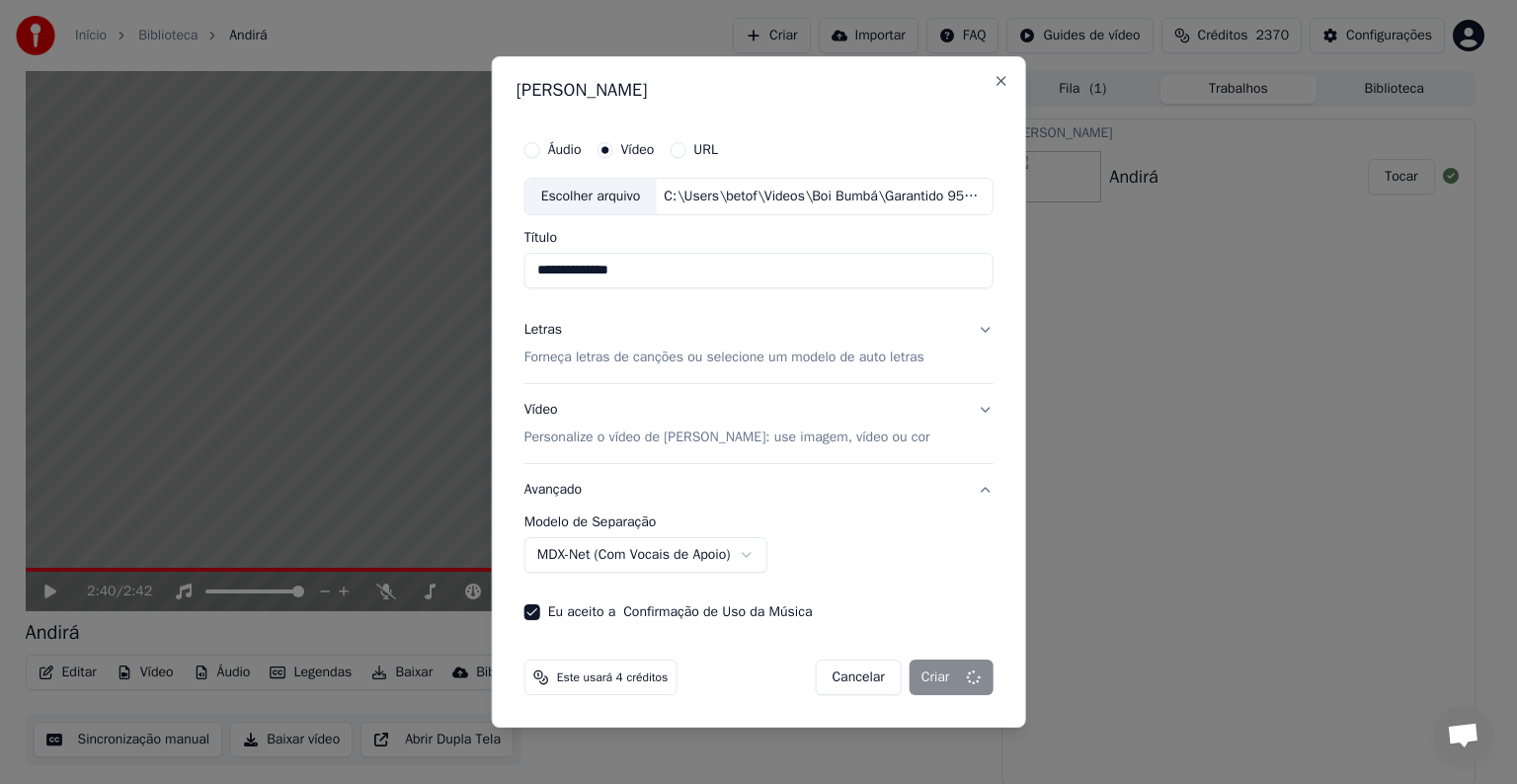select on "******" 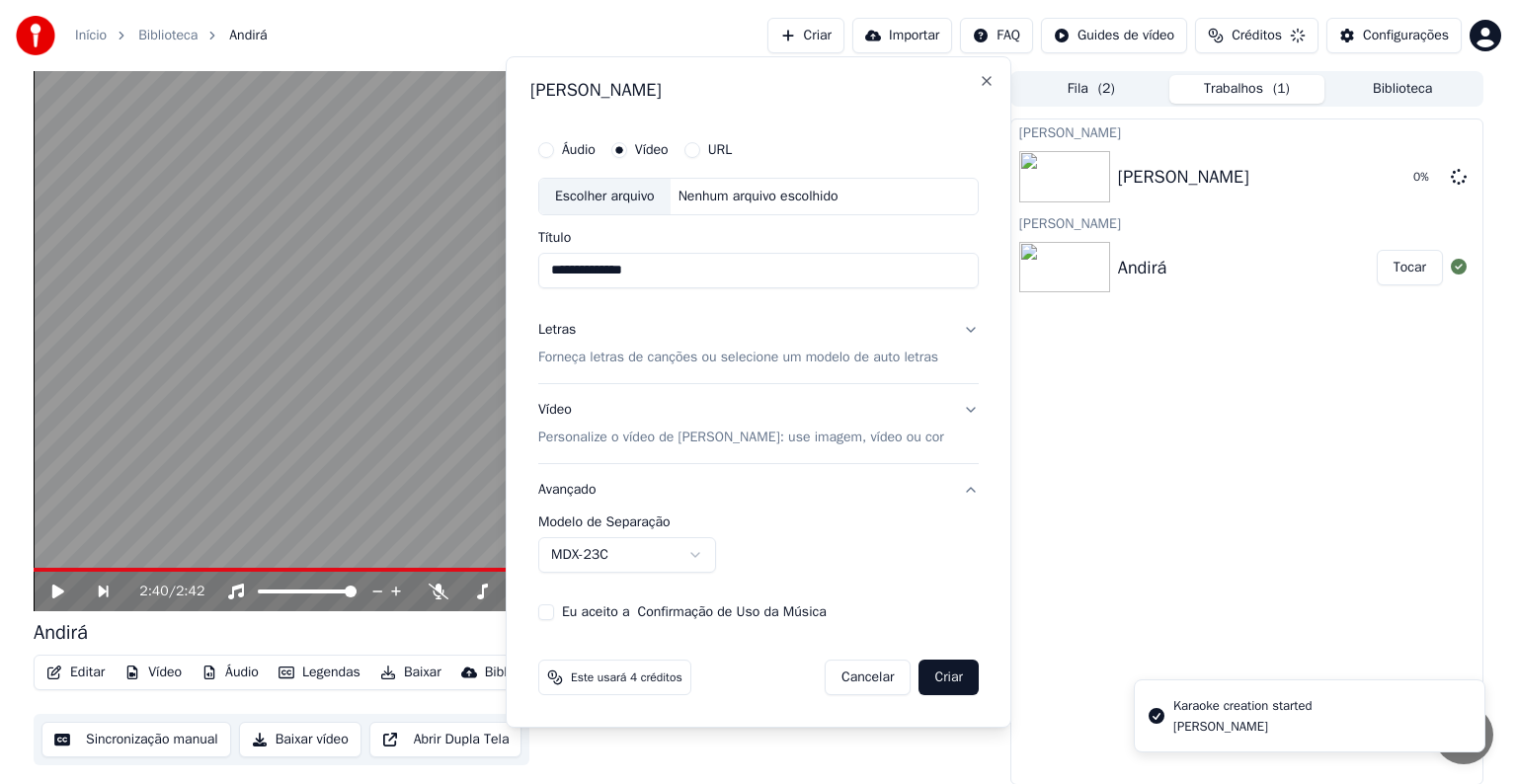 type 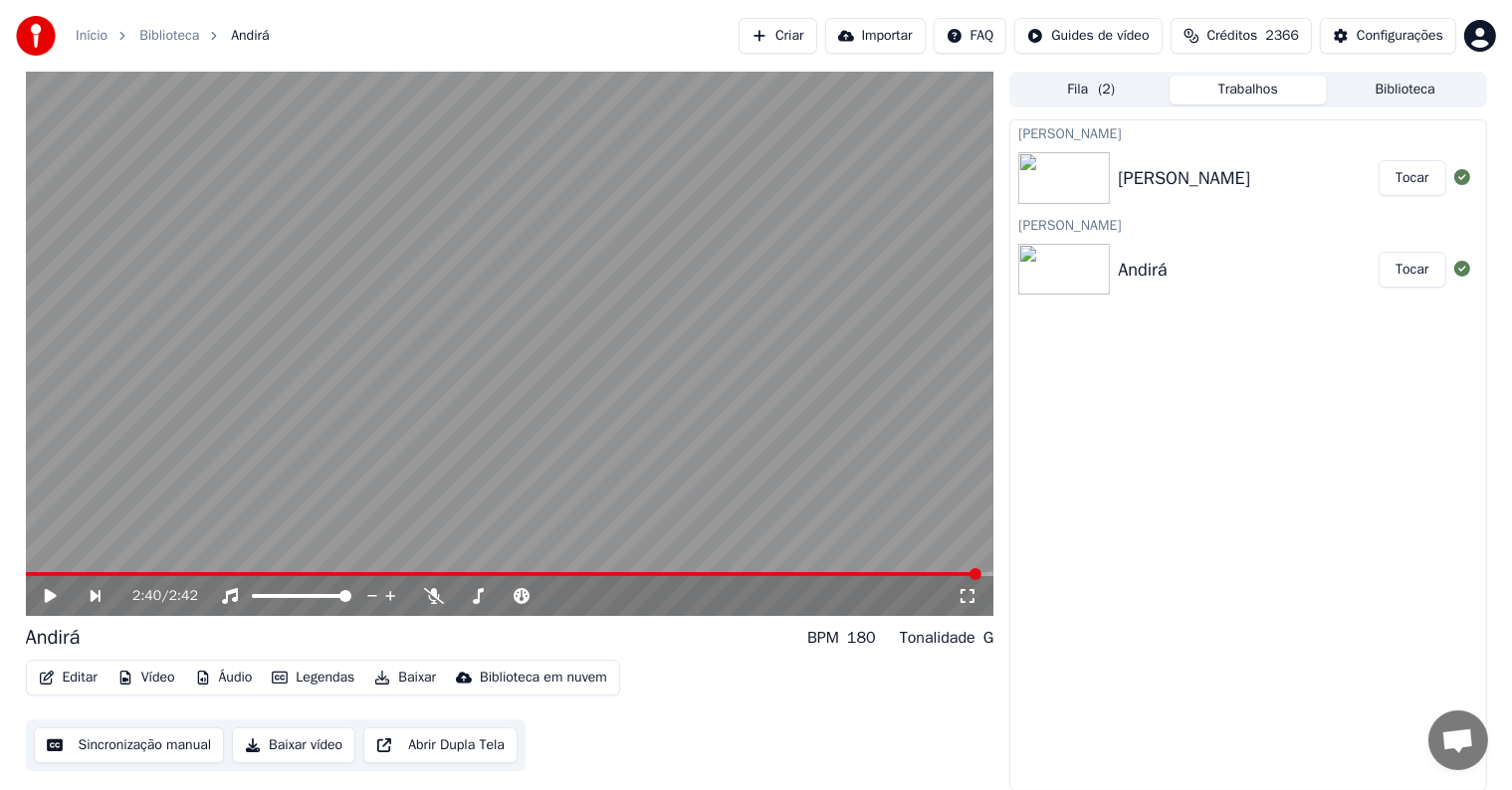 click on "Criar" at bounding box center [777, 36] 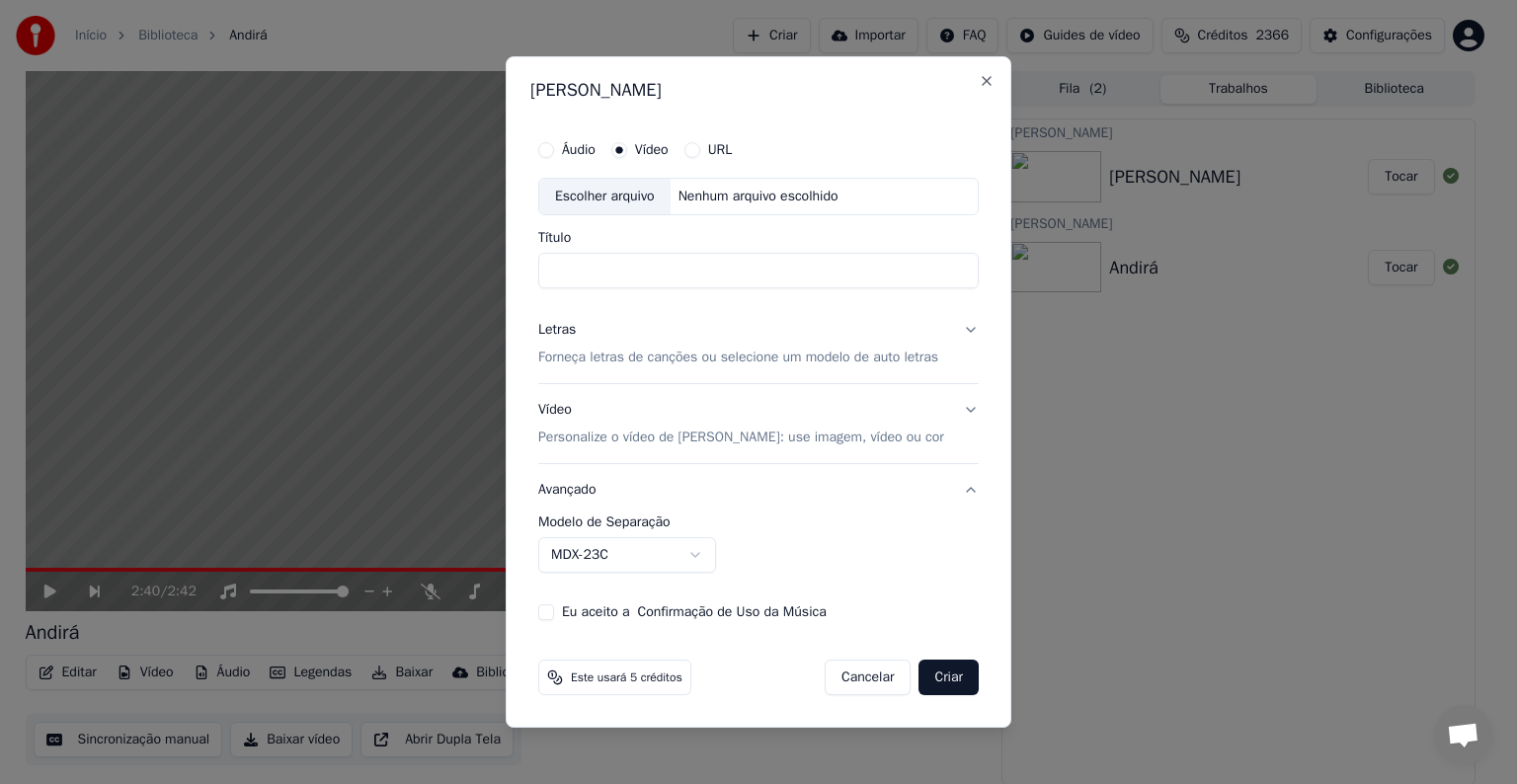 click on "Escolher arquivo" at bounding box center (604, 196) 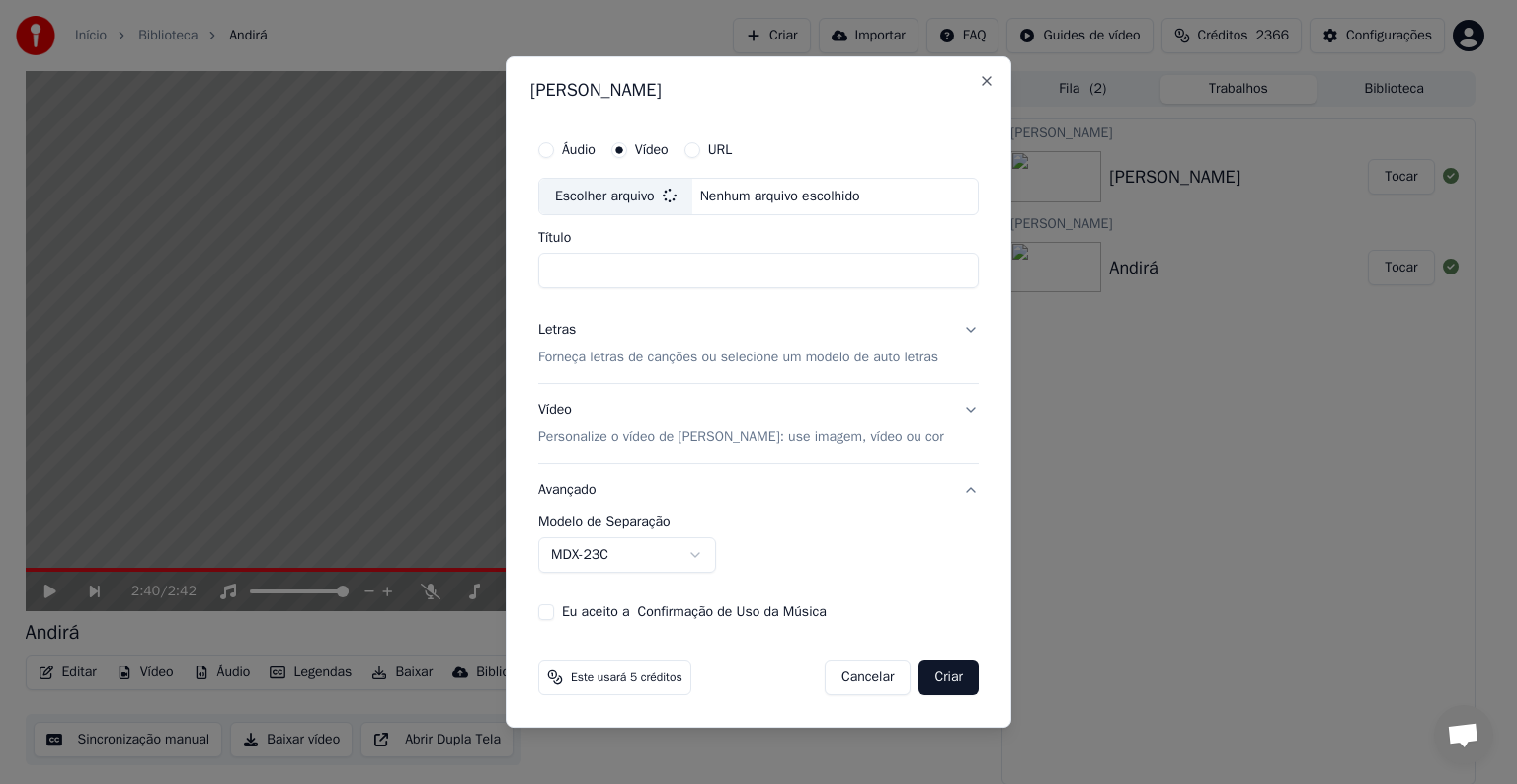 type on "*********" 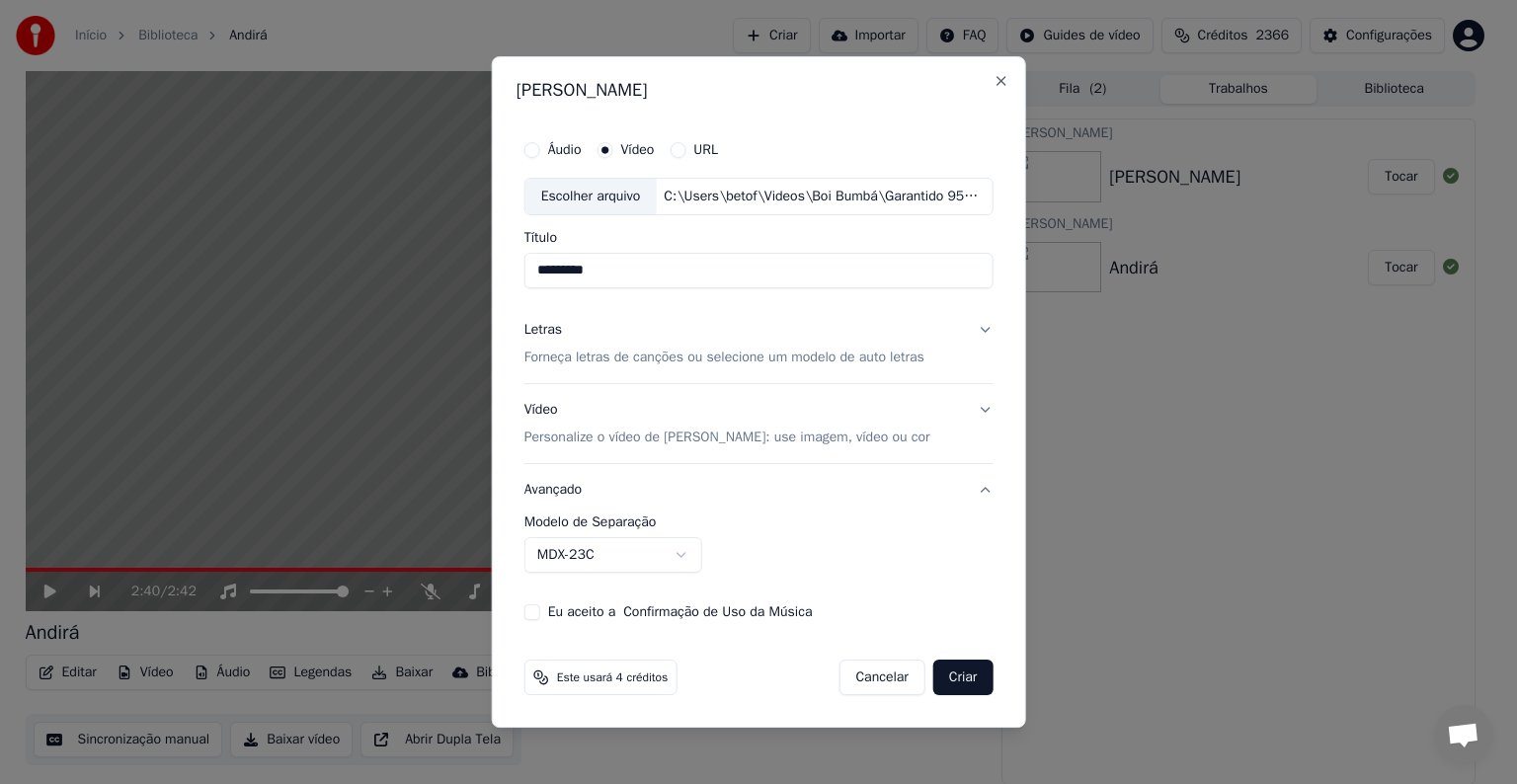 click on "Forneça letras de canções ou selecione um modelo de auto letras" at bounding box center (724, 357) 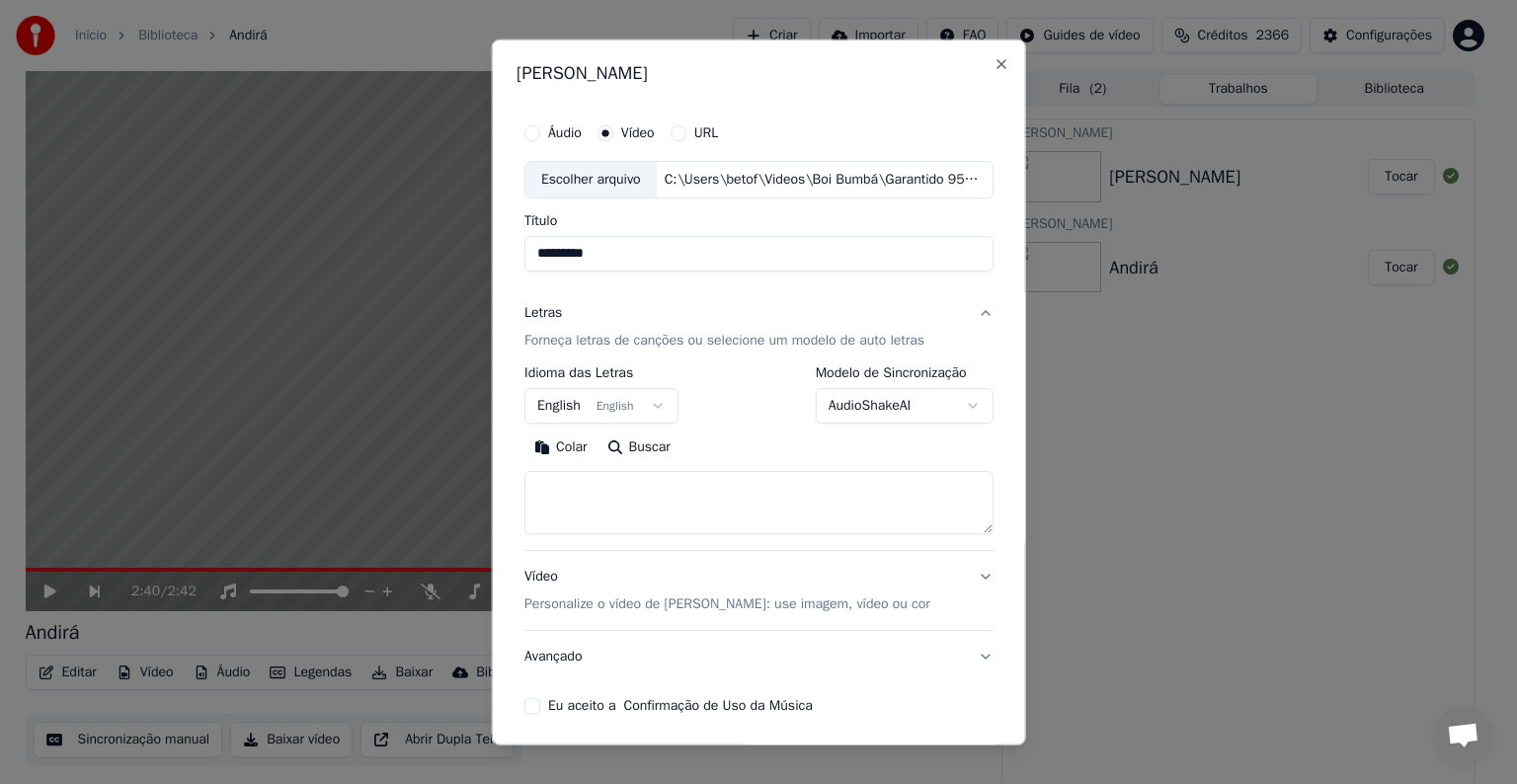 click on "English English" at bounding box center [601, 406] 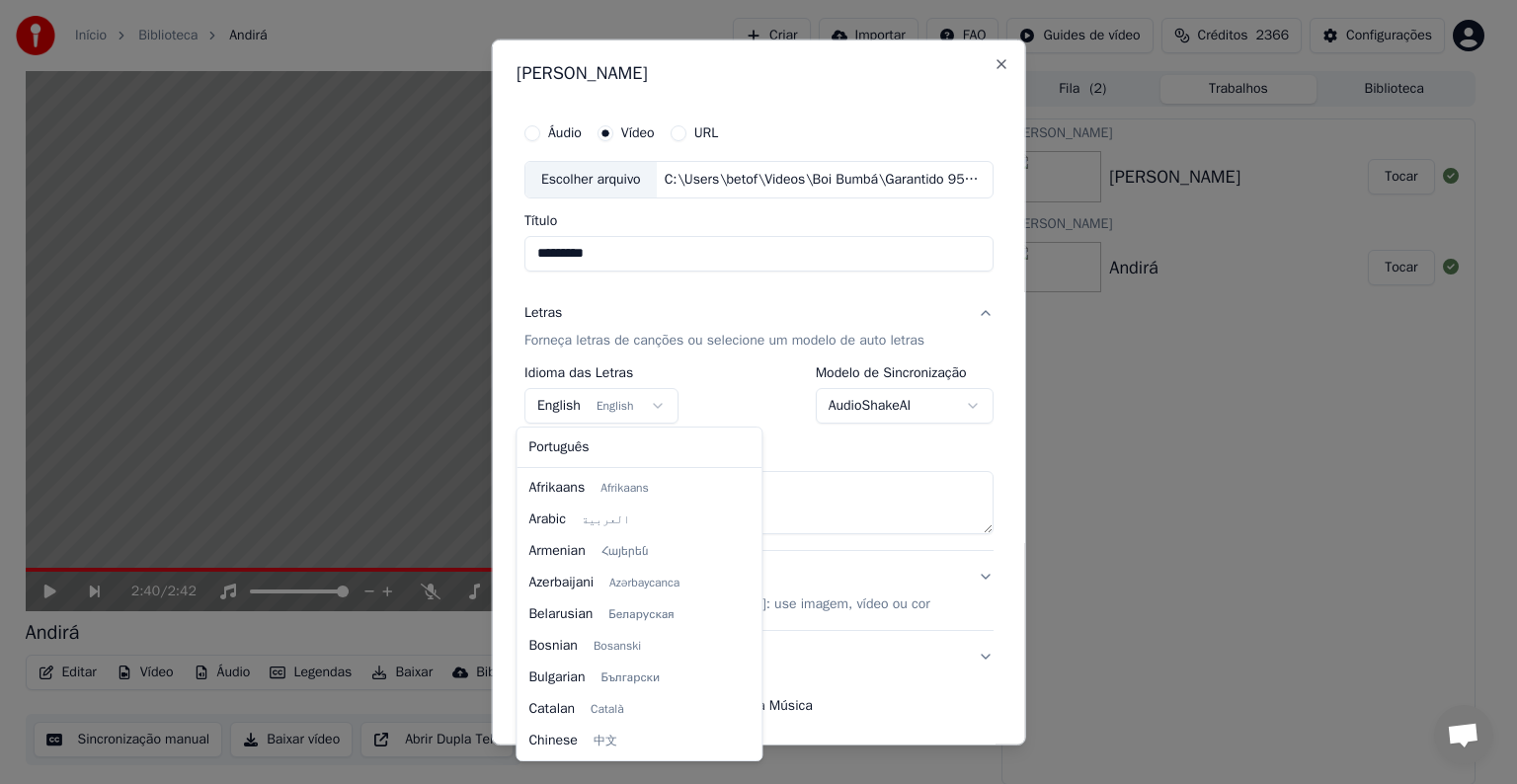 scroll, scrollTop: 158, scrollLeft: 0, axis: vertical 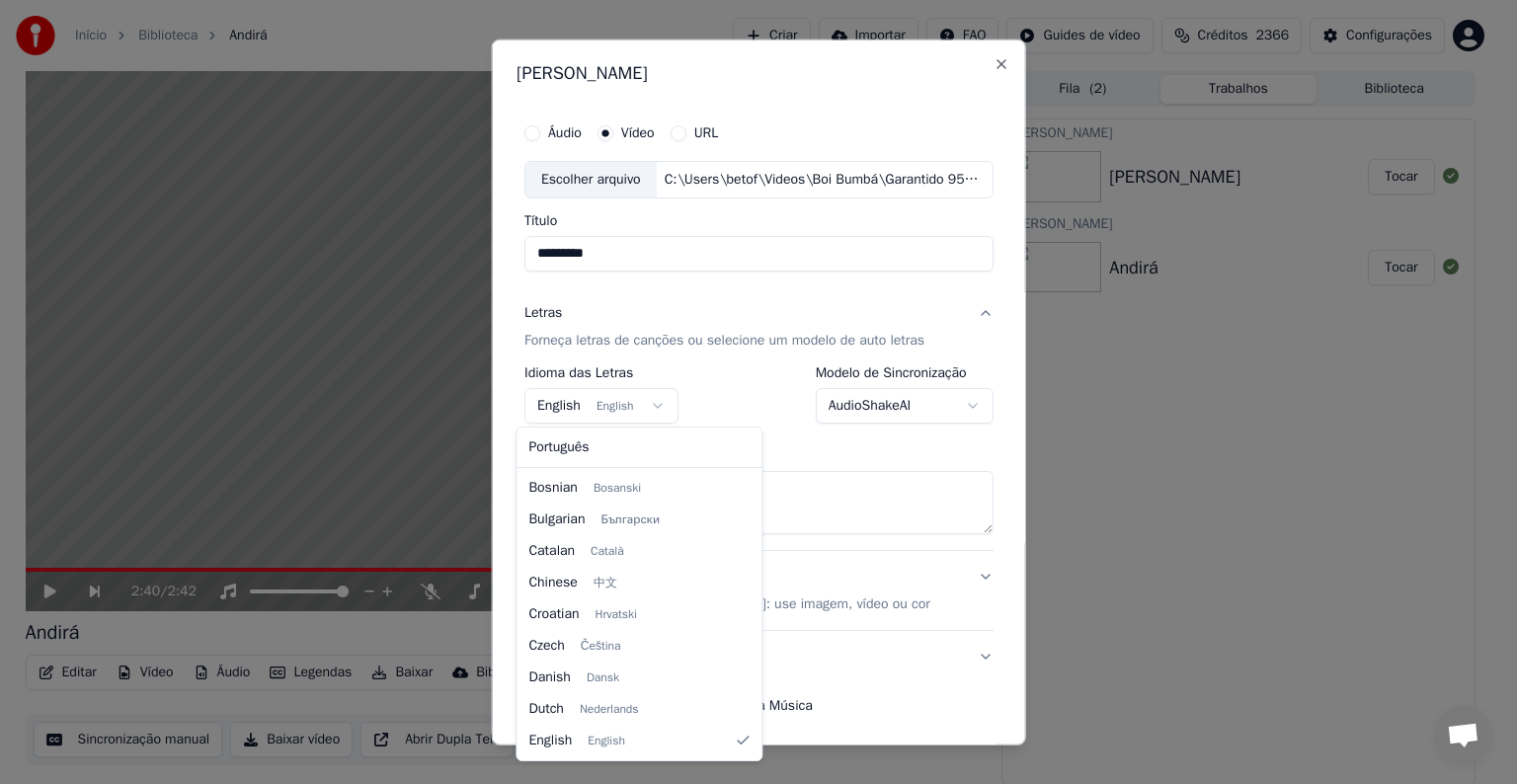 select on "**" 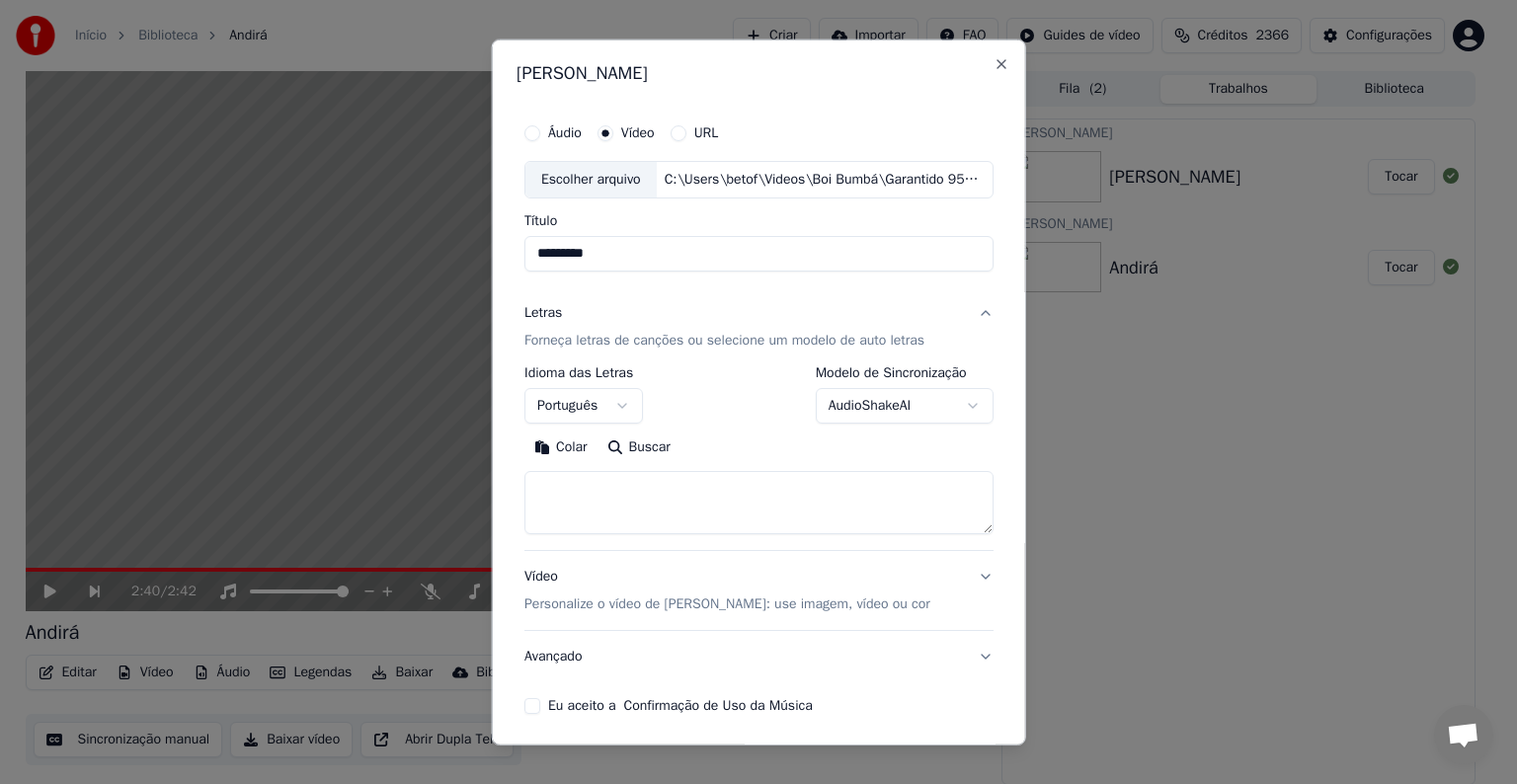 click on "Colar" at bounding box center (561, 447) 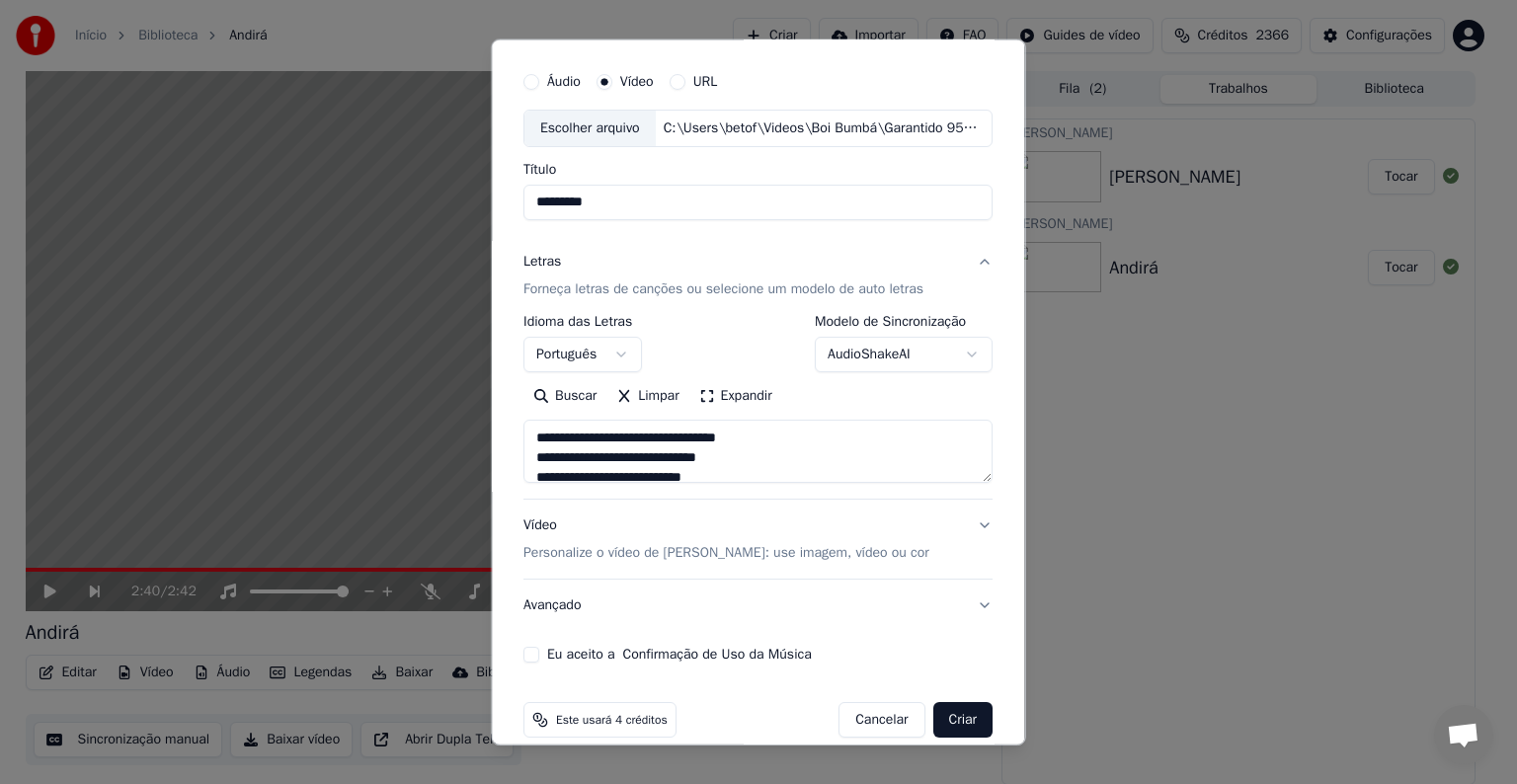 scroll, scrollTop: 75, scrollLeft: 0, axis: vertical 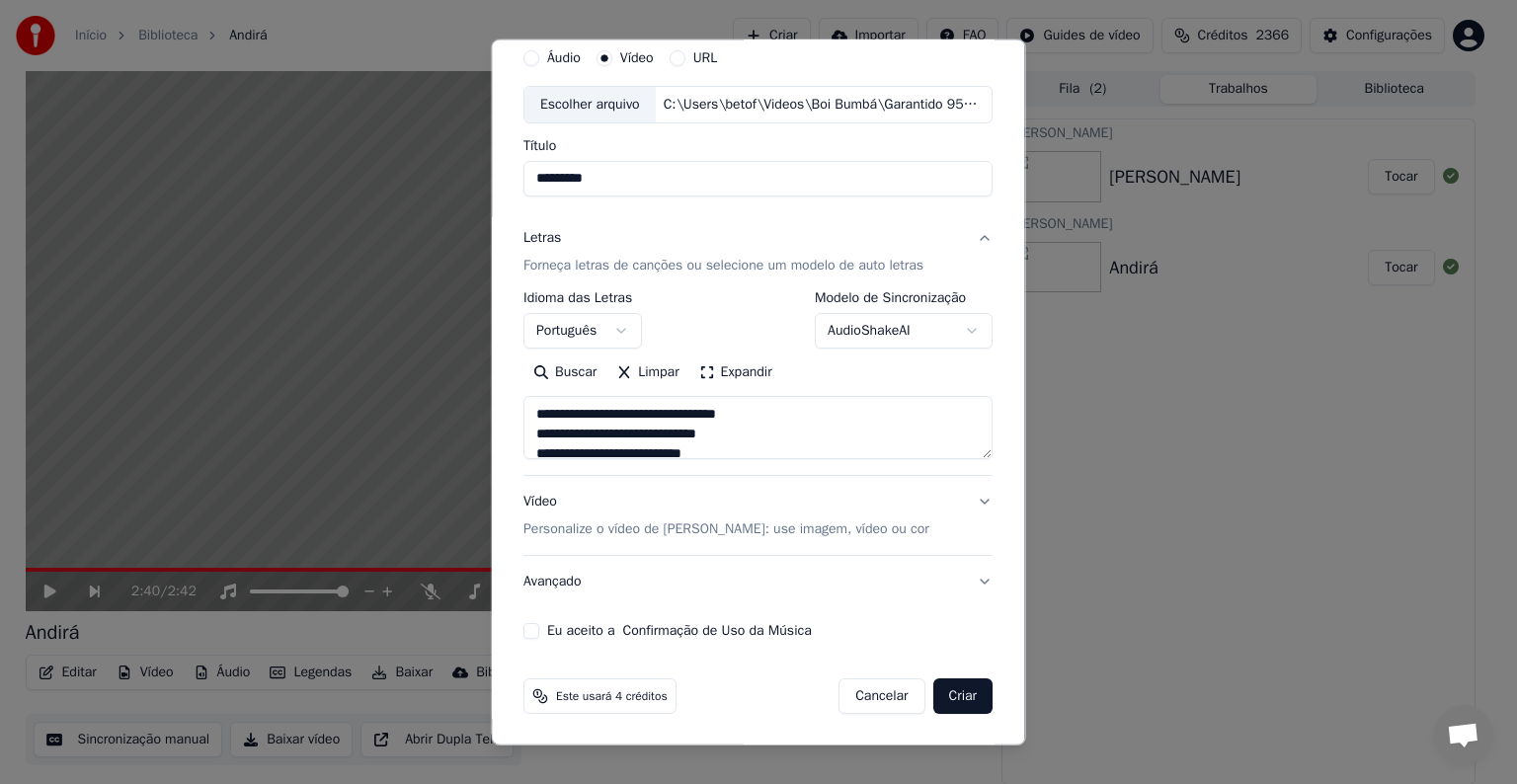 click on "Avançado" at bounding box center (758, 582) 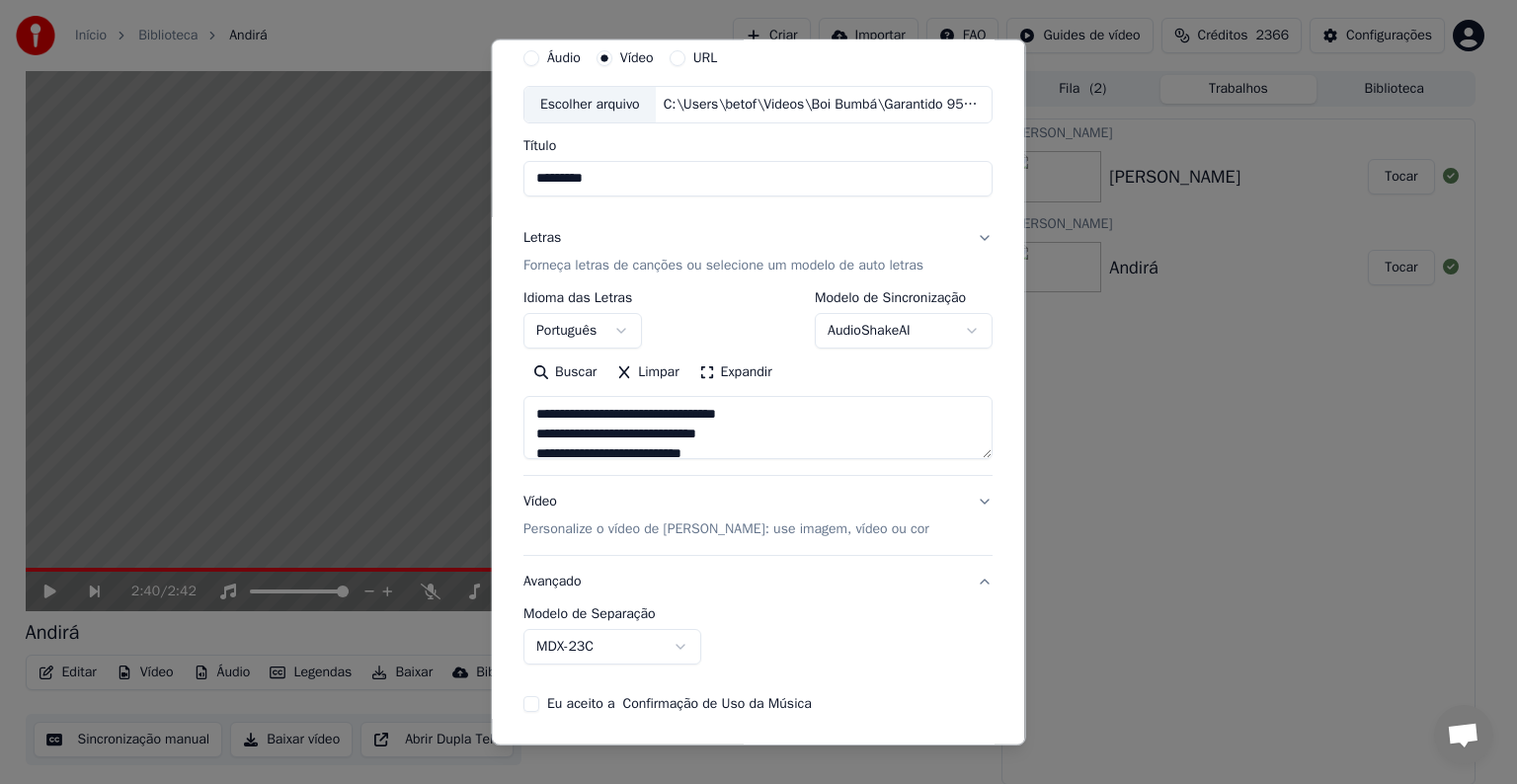 scroll, scrollTop: 0, scrollLeft: 0, axis: both 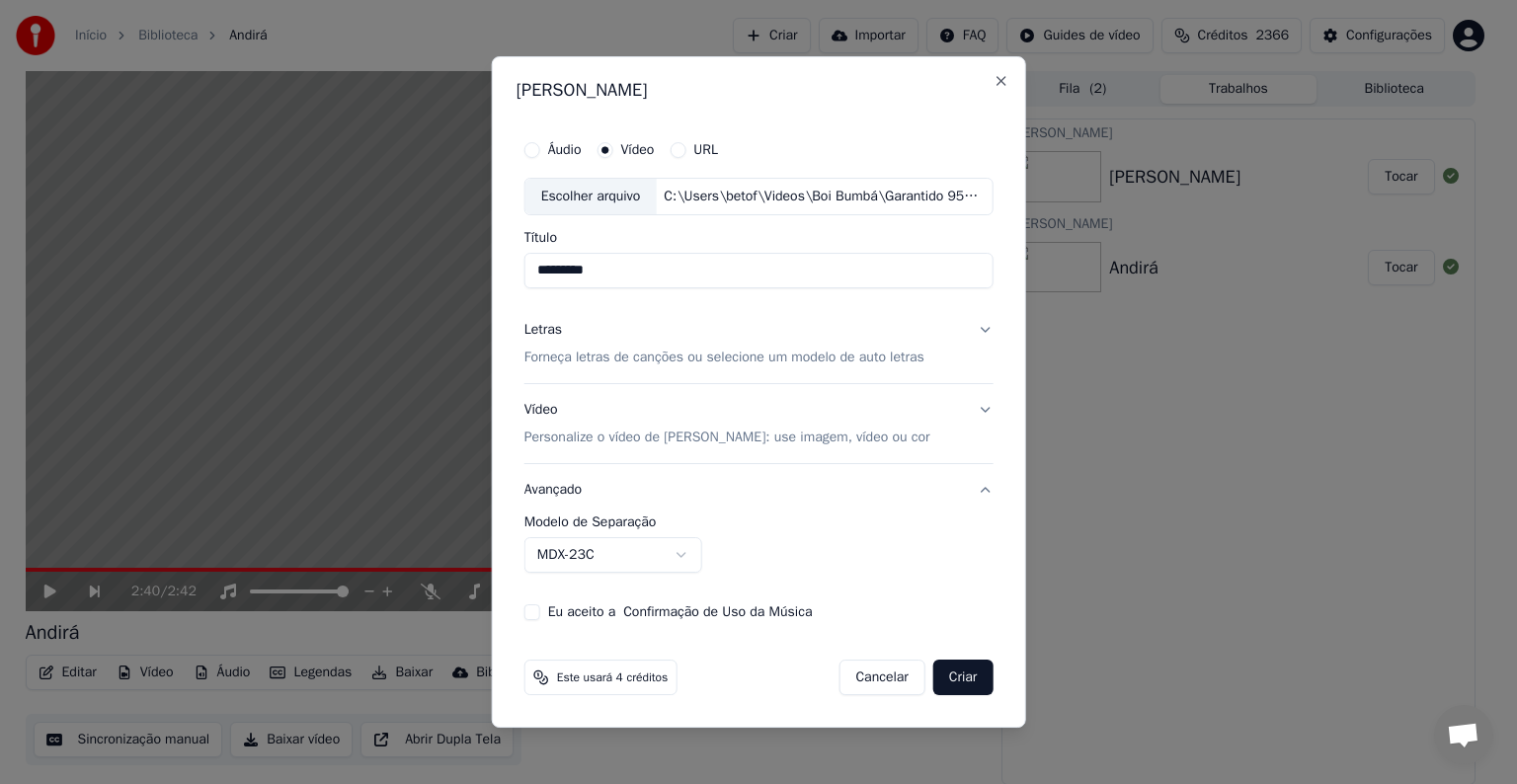 click on "**********" at bounding box center (750, 392) 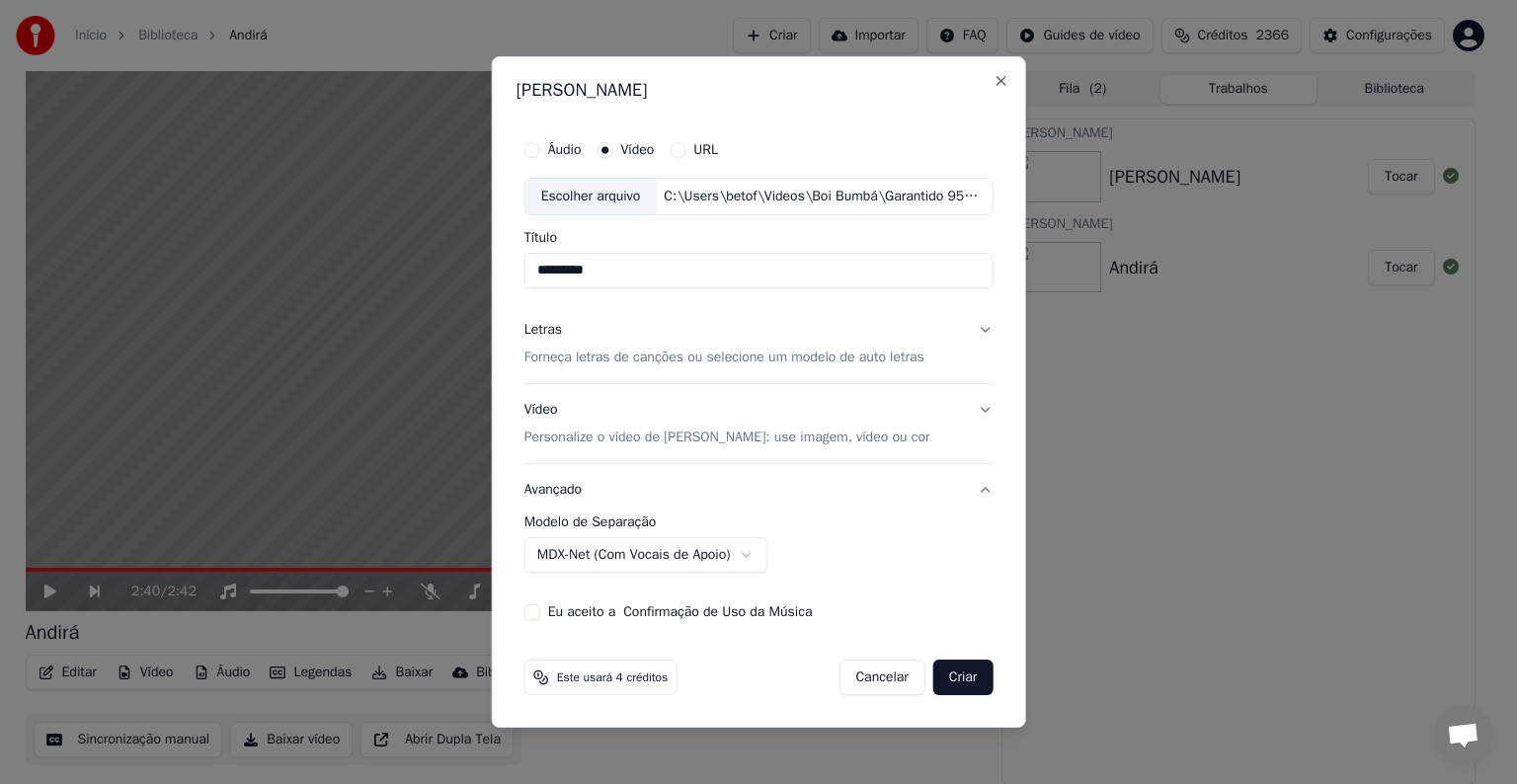click on "Eu aceito a   Confirmação de Uso da Música" at bounding box center [680, 612] 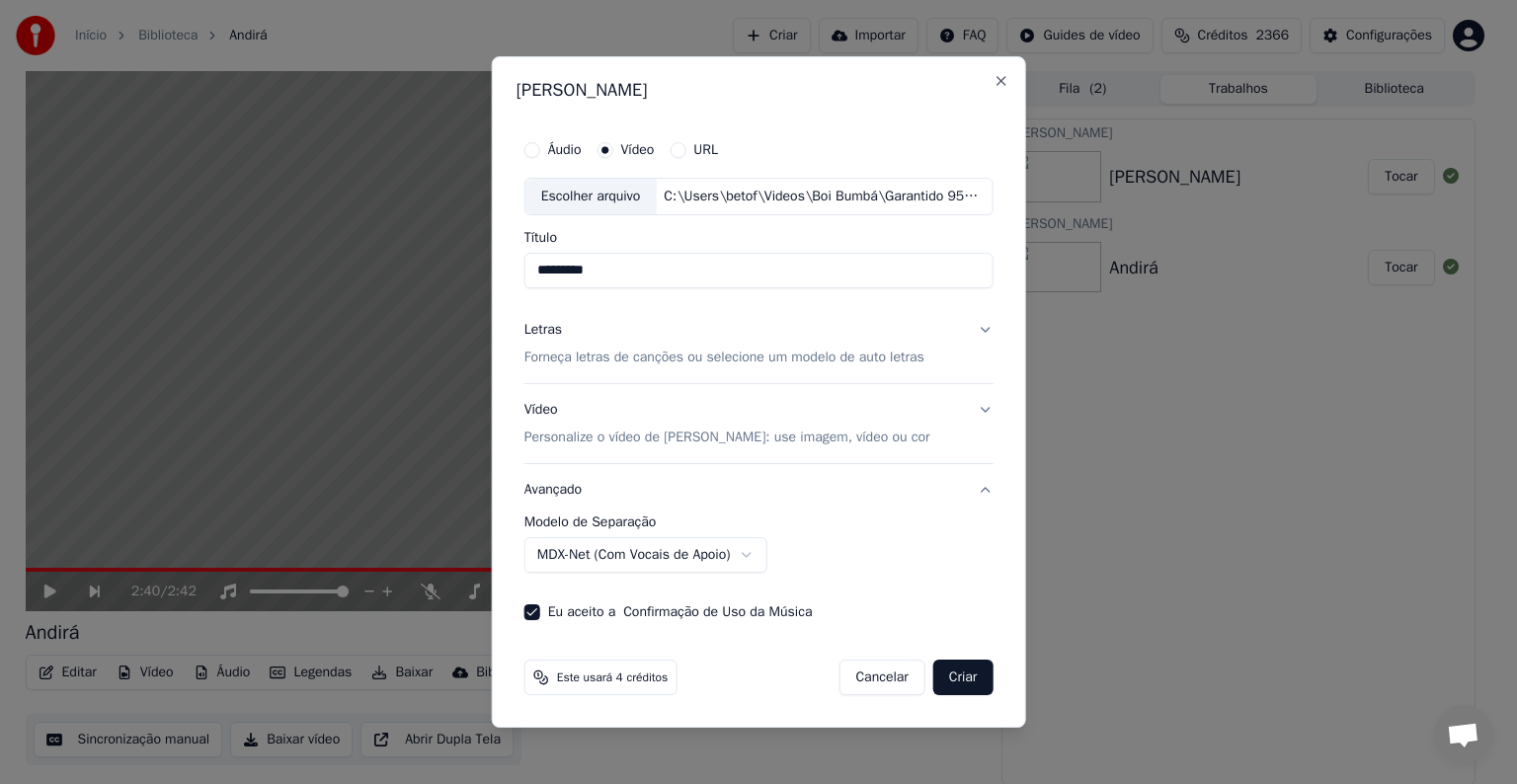click on "Criar" at bounding box center [963, 677] 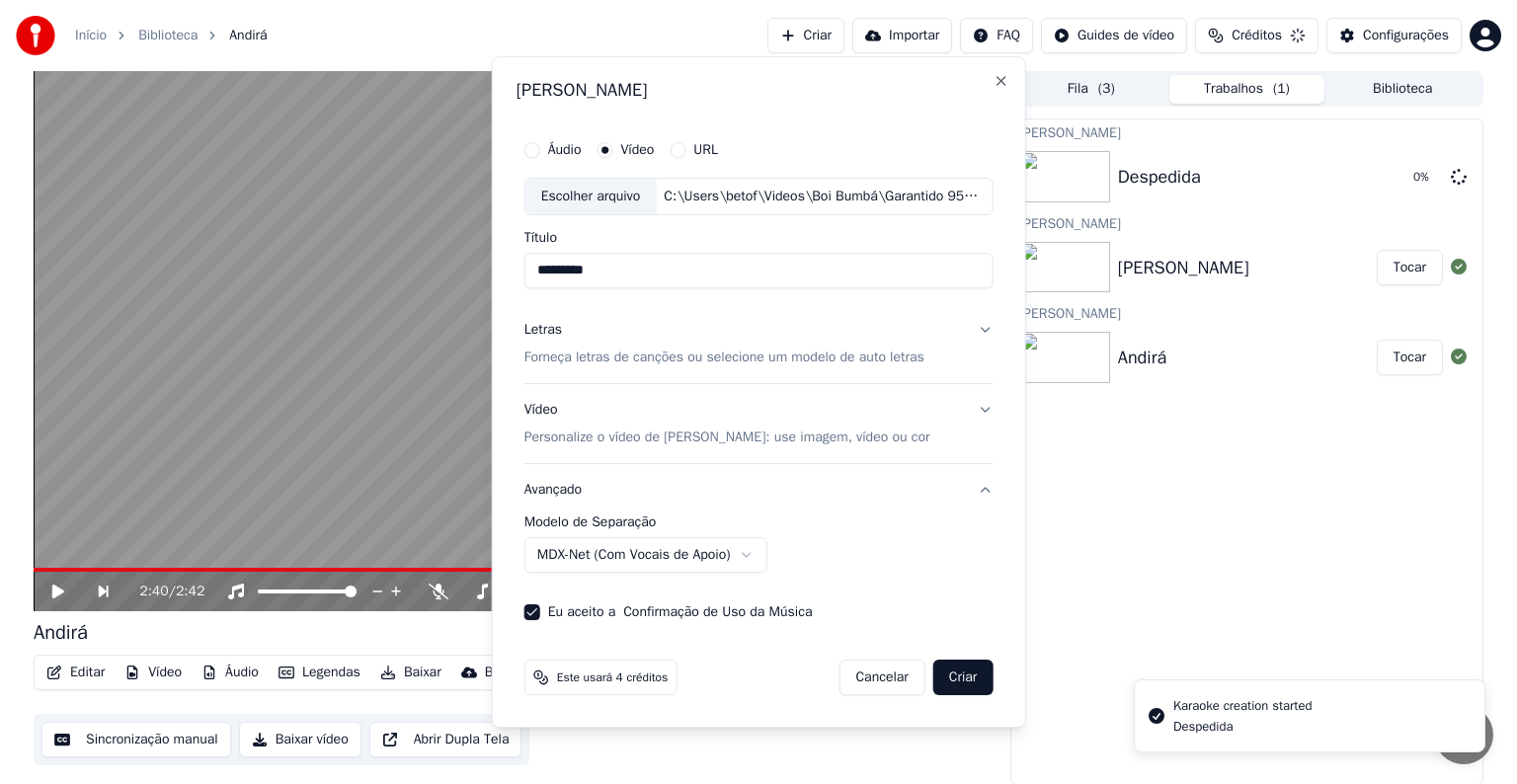 select on "******" 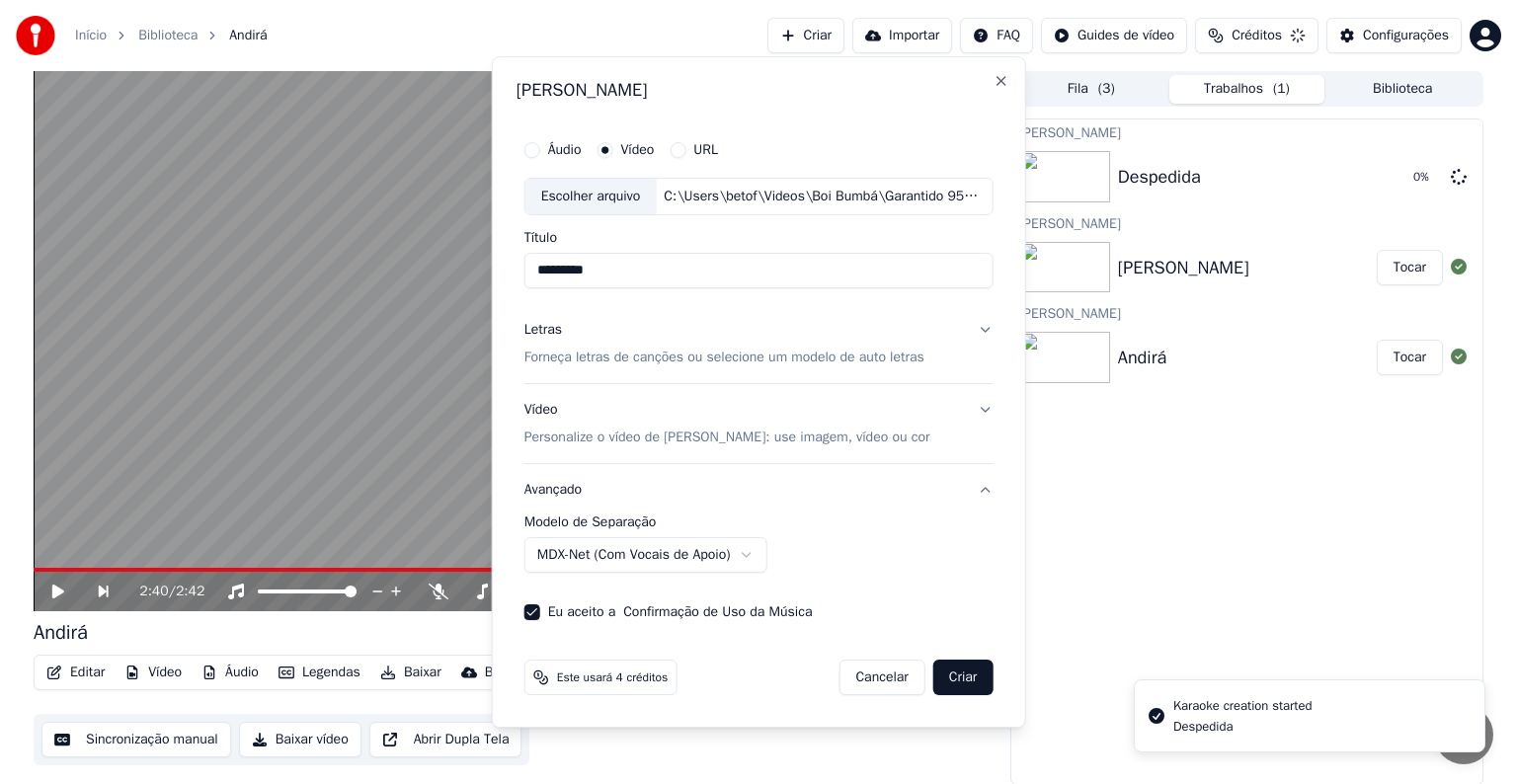 type 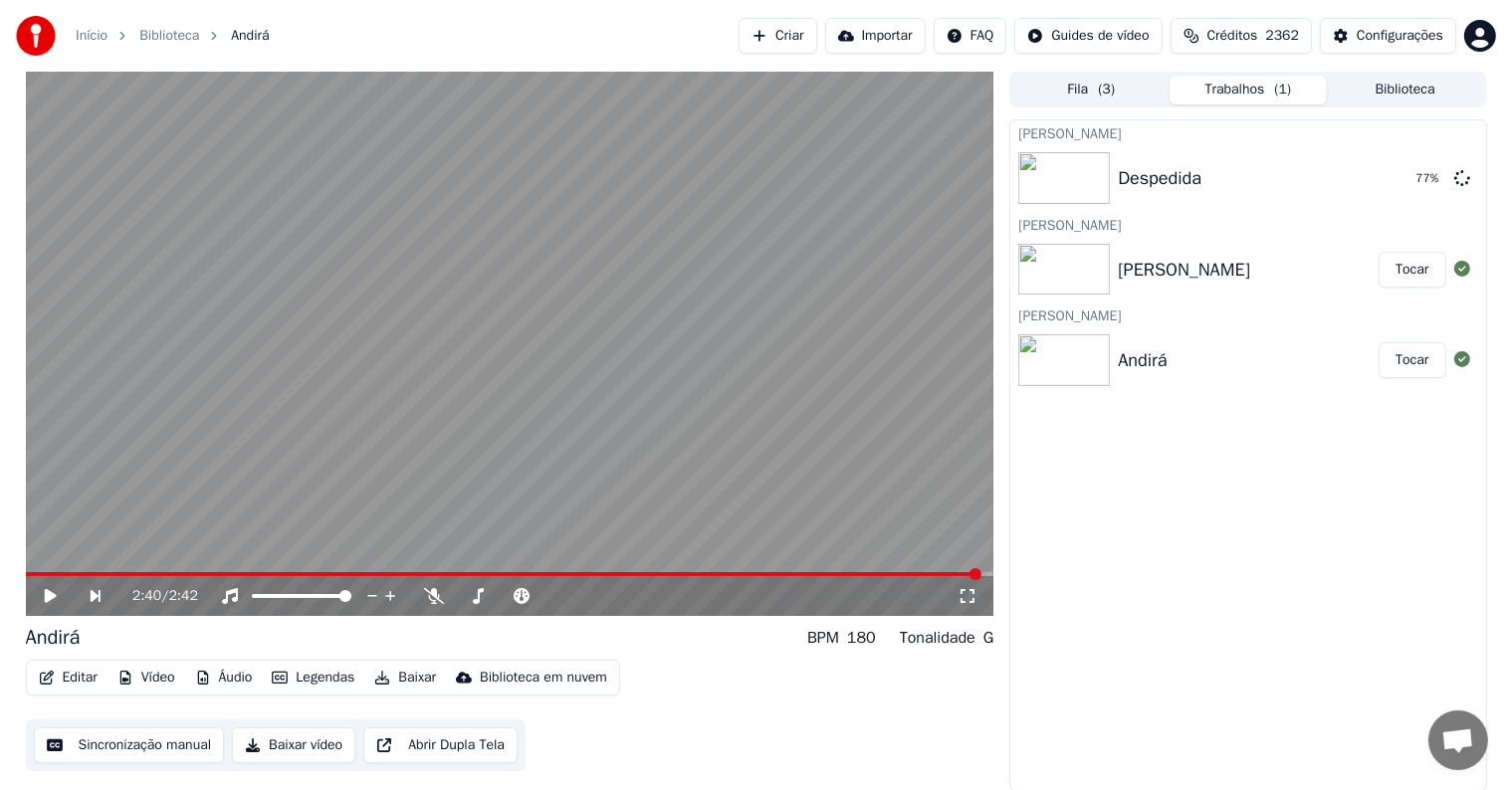 click on "Criar" at bounding box center [777, 36] 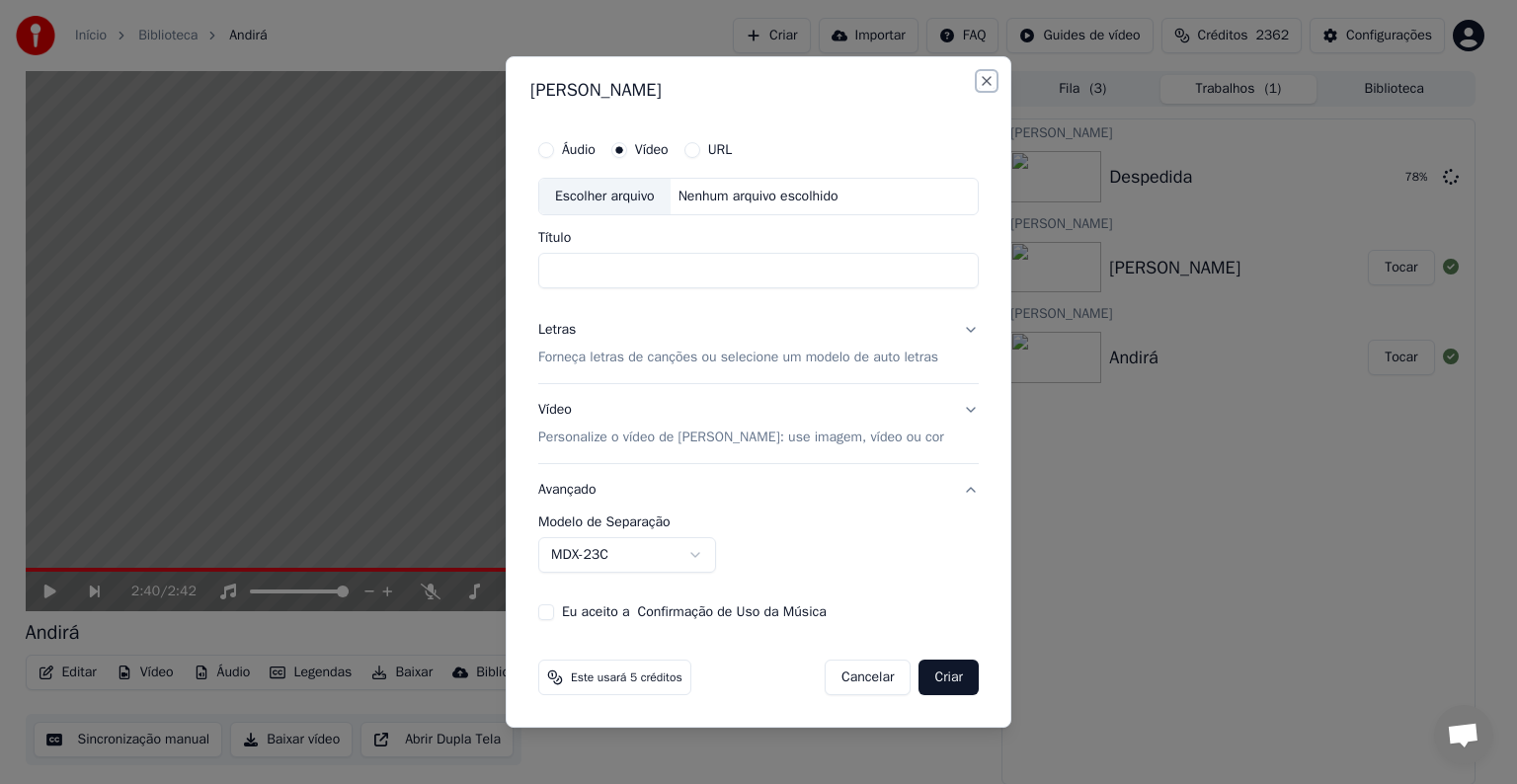 click on "Close" at bounding box center [987, 81] 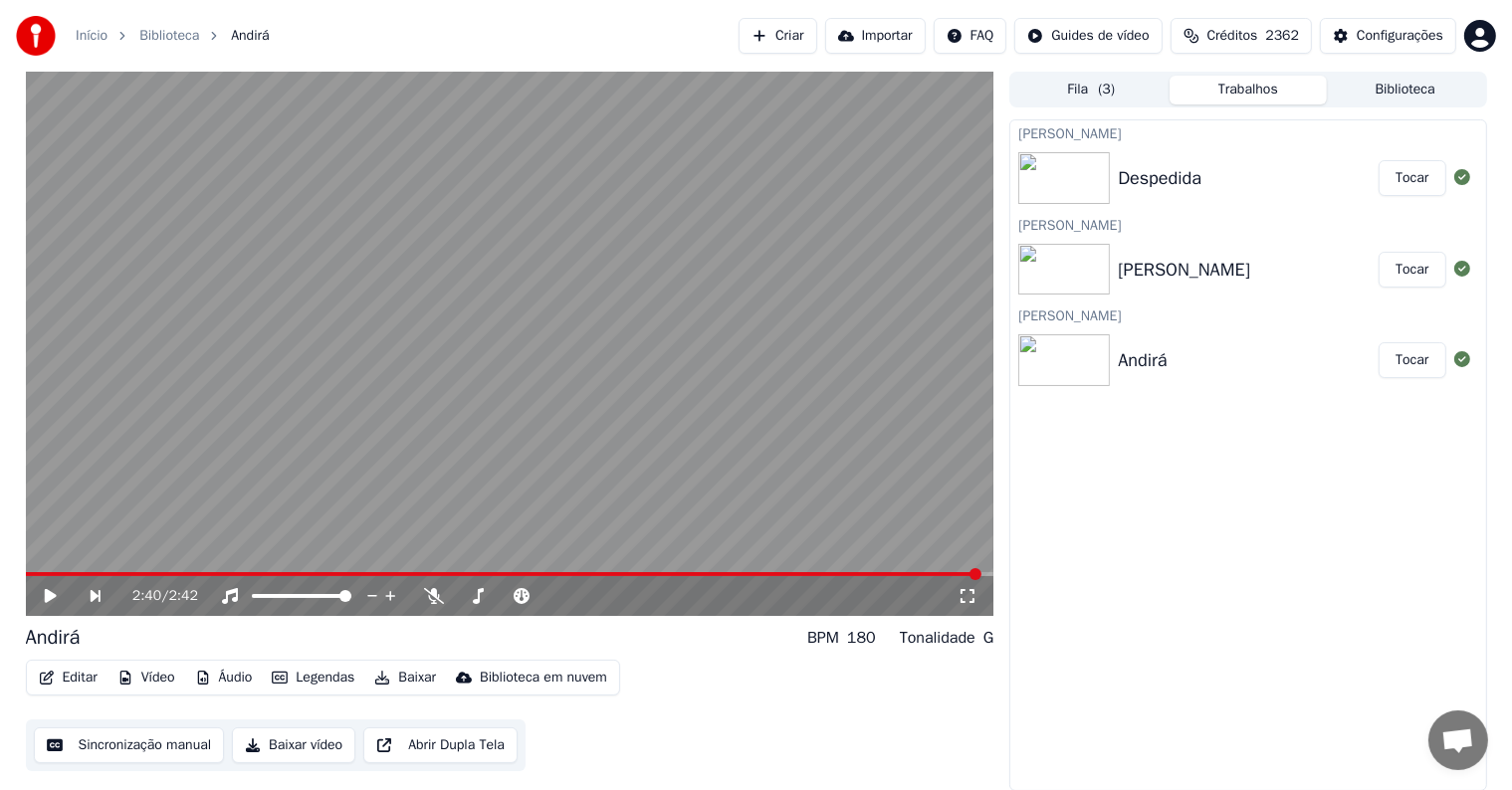 click on "Criar" at bounding box center [777, 36] 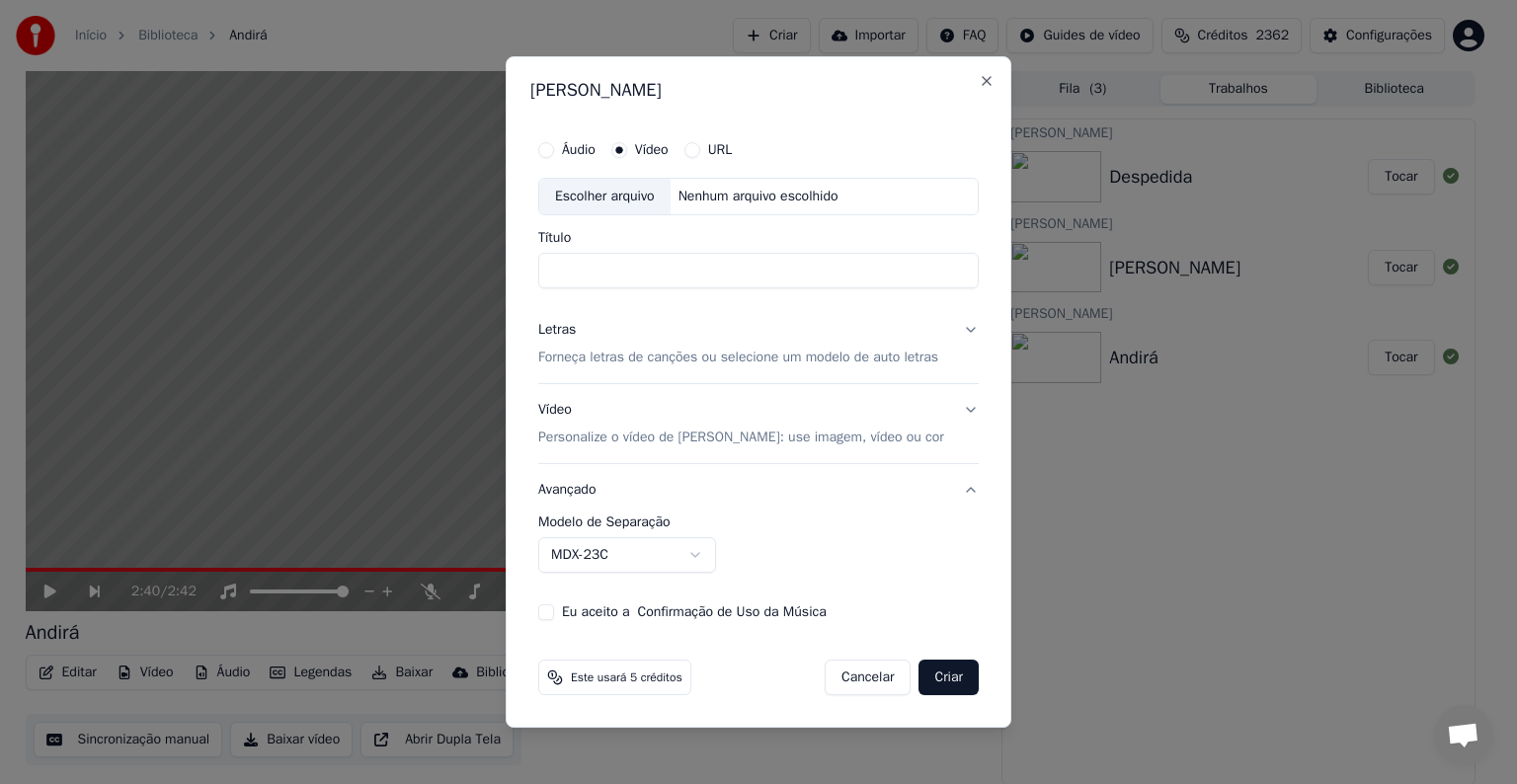 click on "Escolher arquivo" at bounding box center [604, 196] 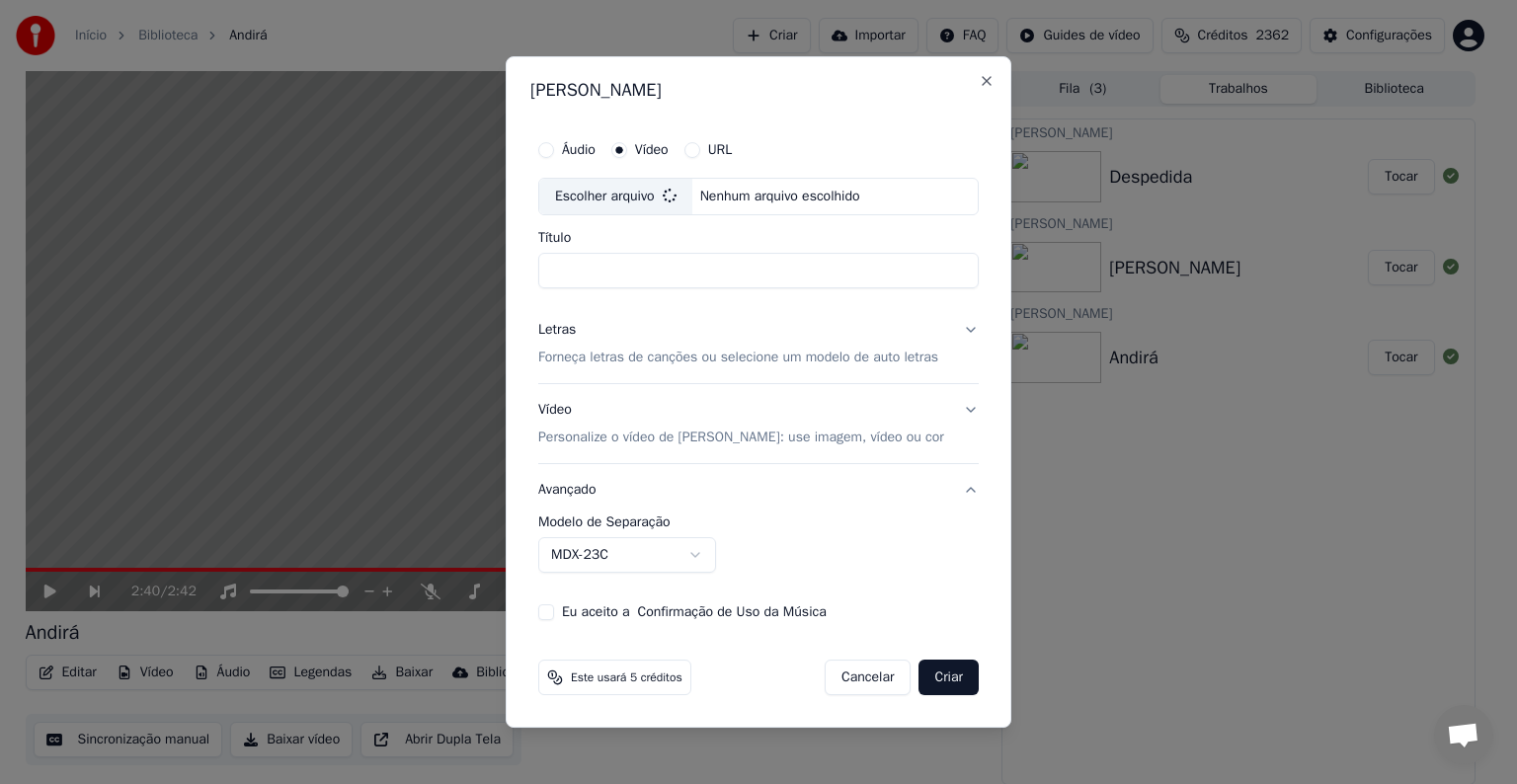 type on "**********" 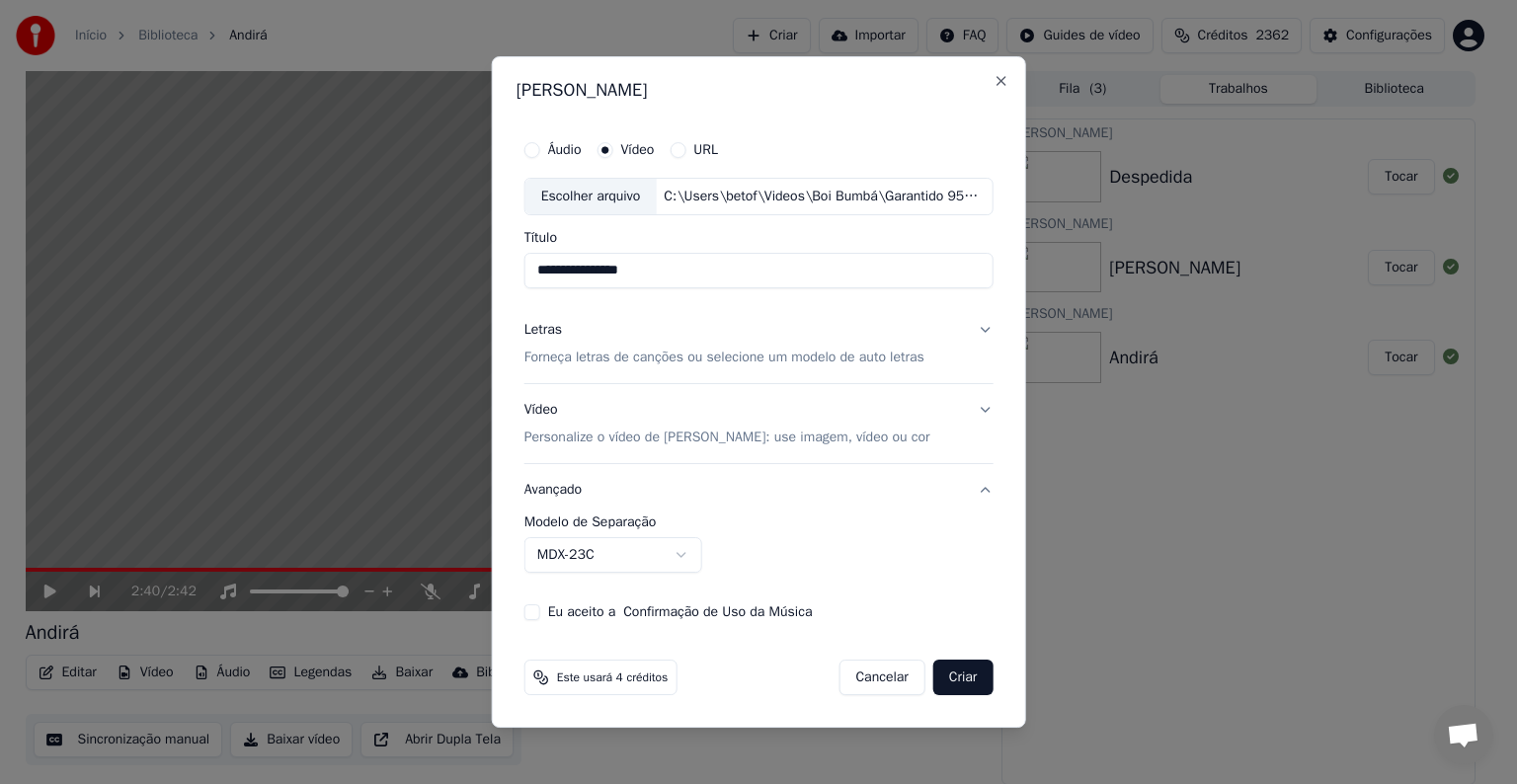 click on "Forneça letras de canções ou selecione um modelo de auto letras" at bounding box center [724, 357] 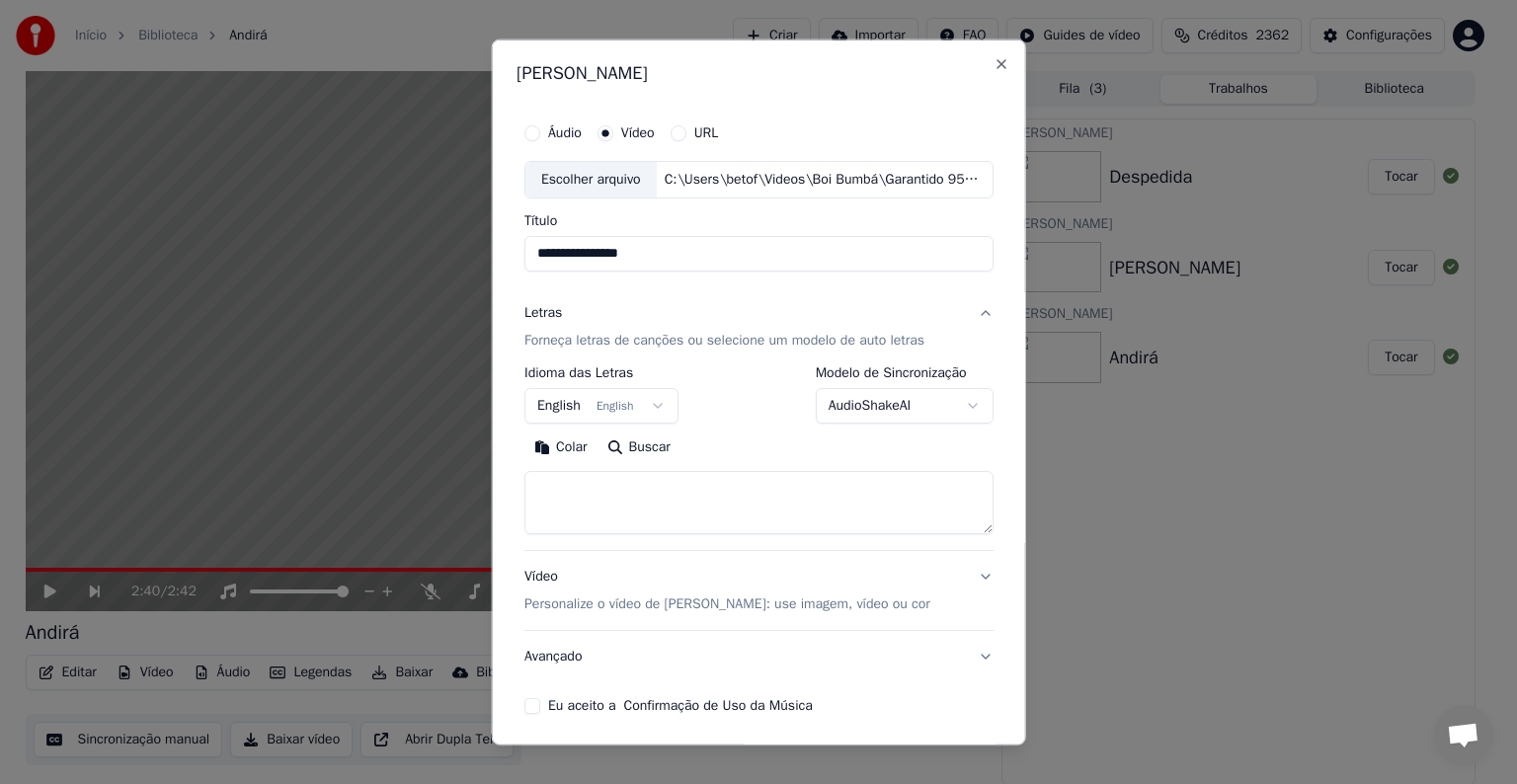 click on "English English" at bounding box center [601, 406] 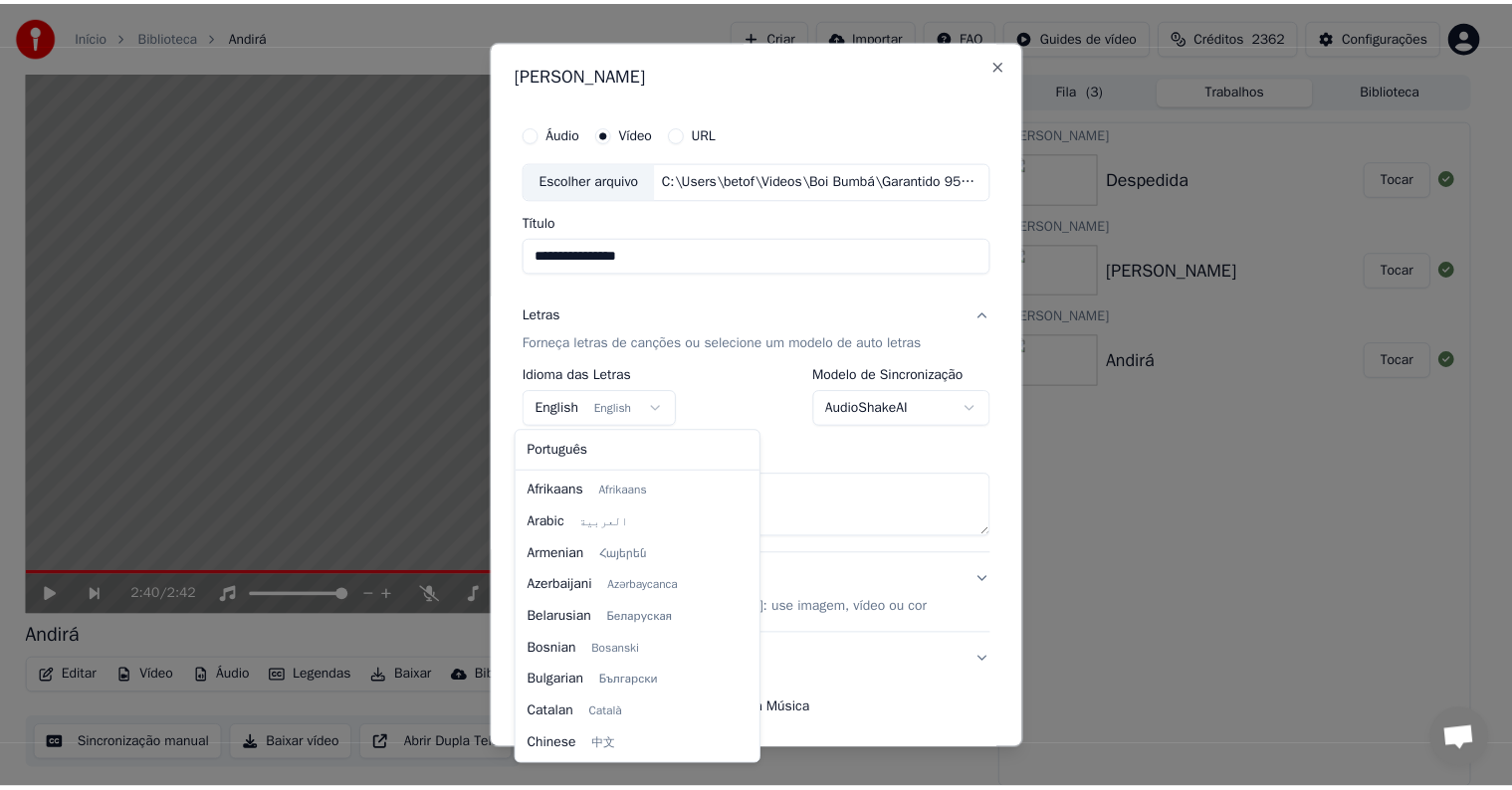 scroll, scrollTop: 159, scrollLeft: 0, axis: vertical 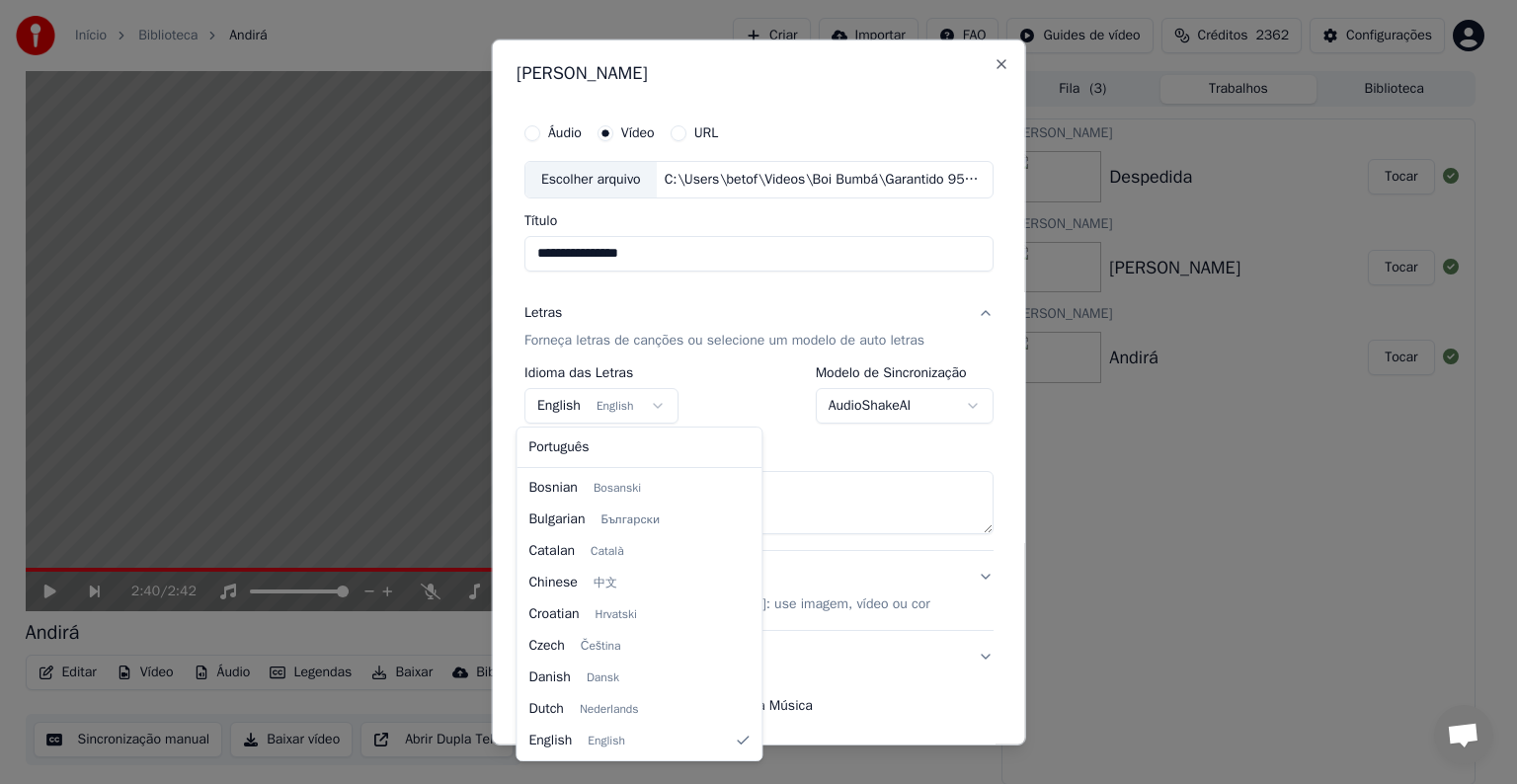 select on "**" 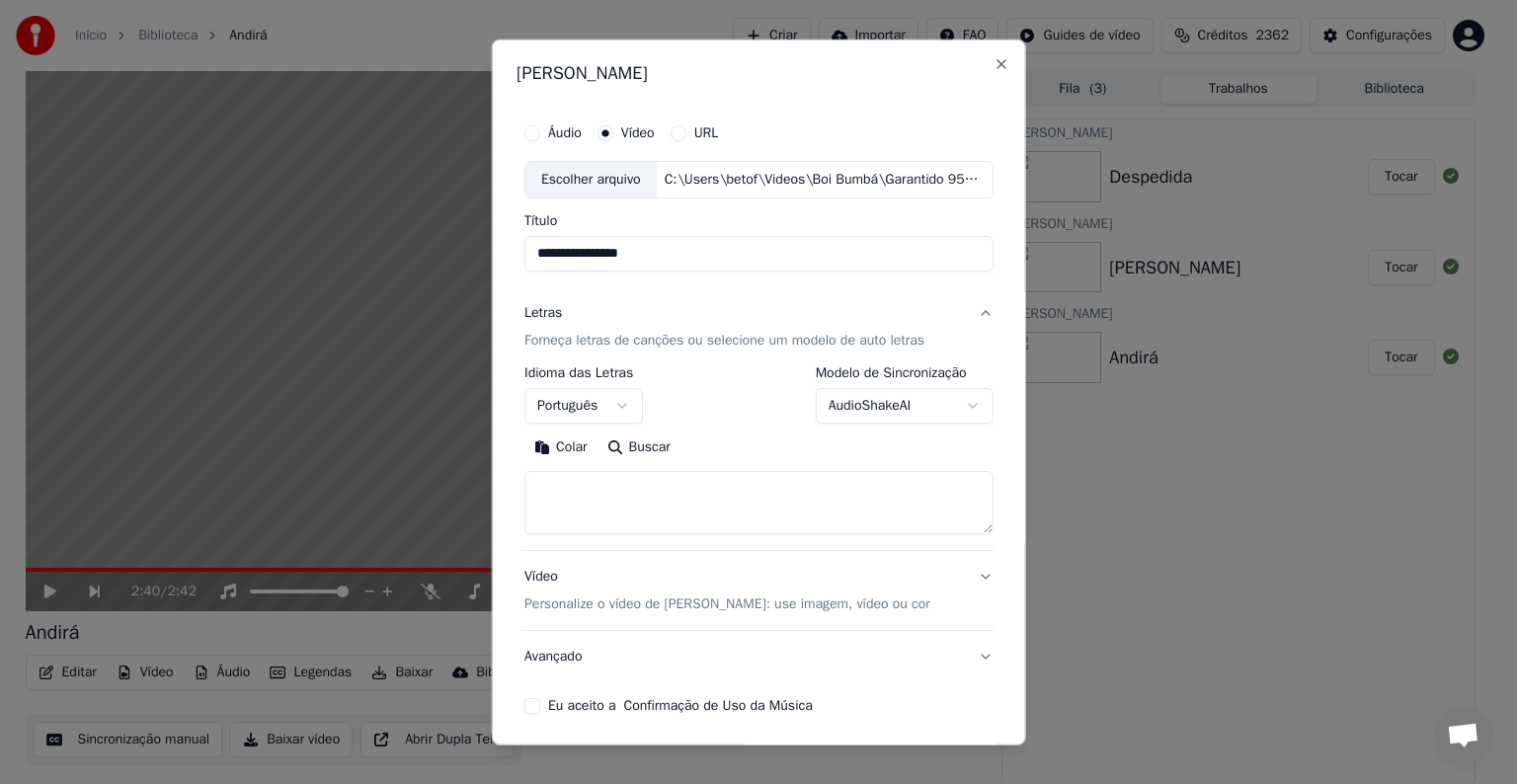 click on "Colar" at bounding box center [561, 447] 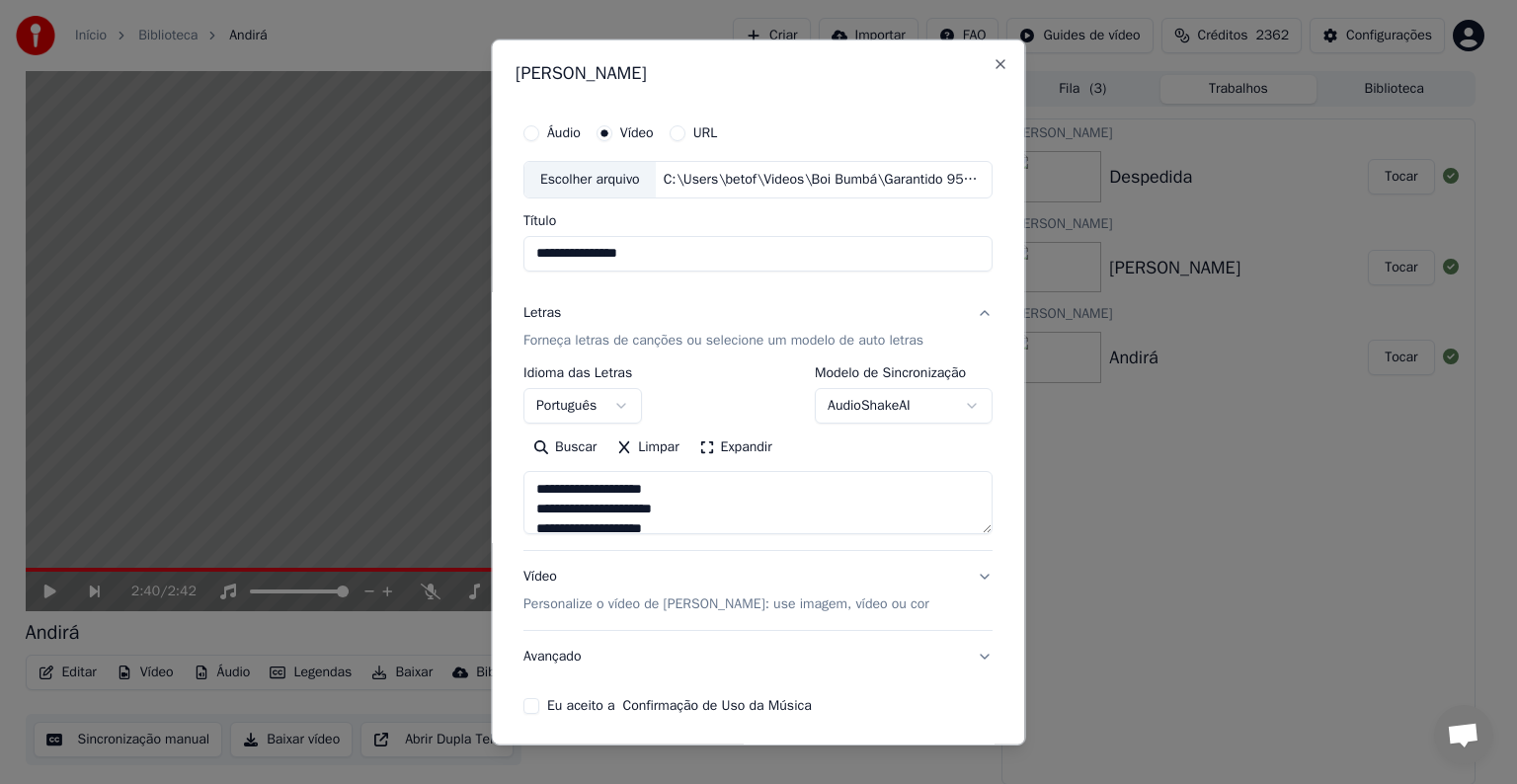 click on "Avançado" at bounding box center [758, 657] 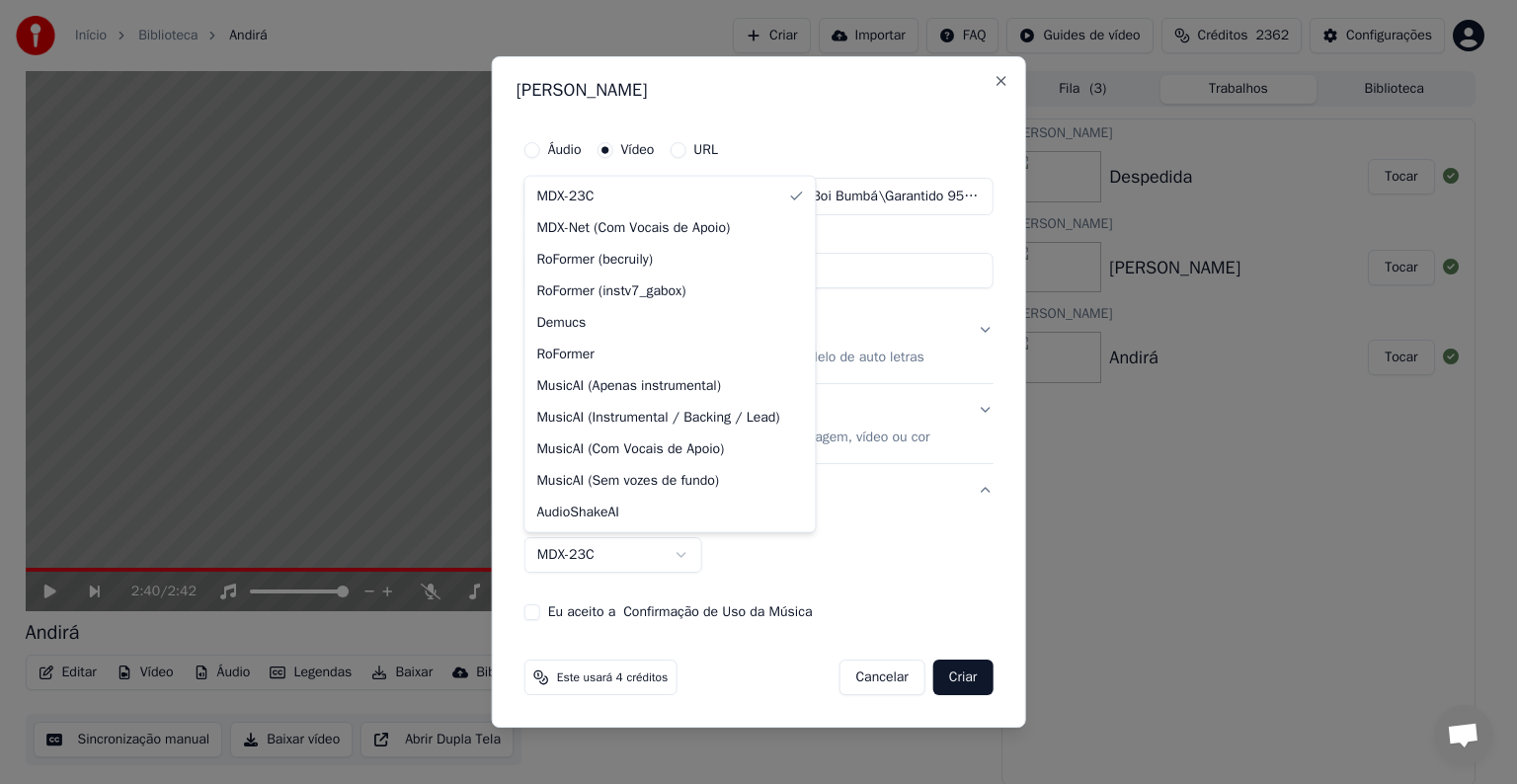 click on "**********" at bounding box center (750, 392) 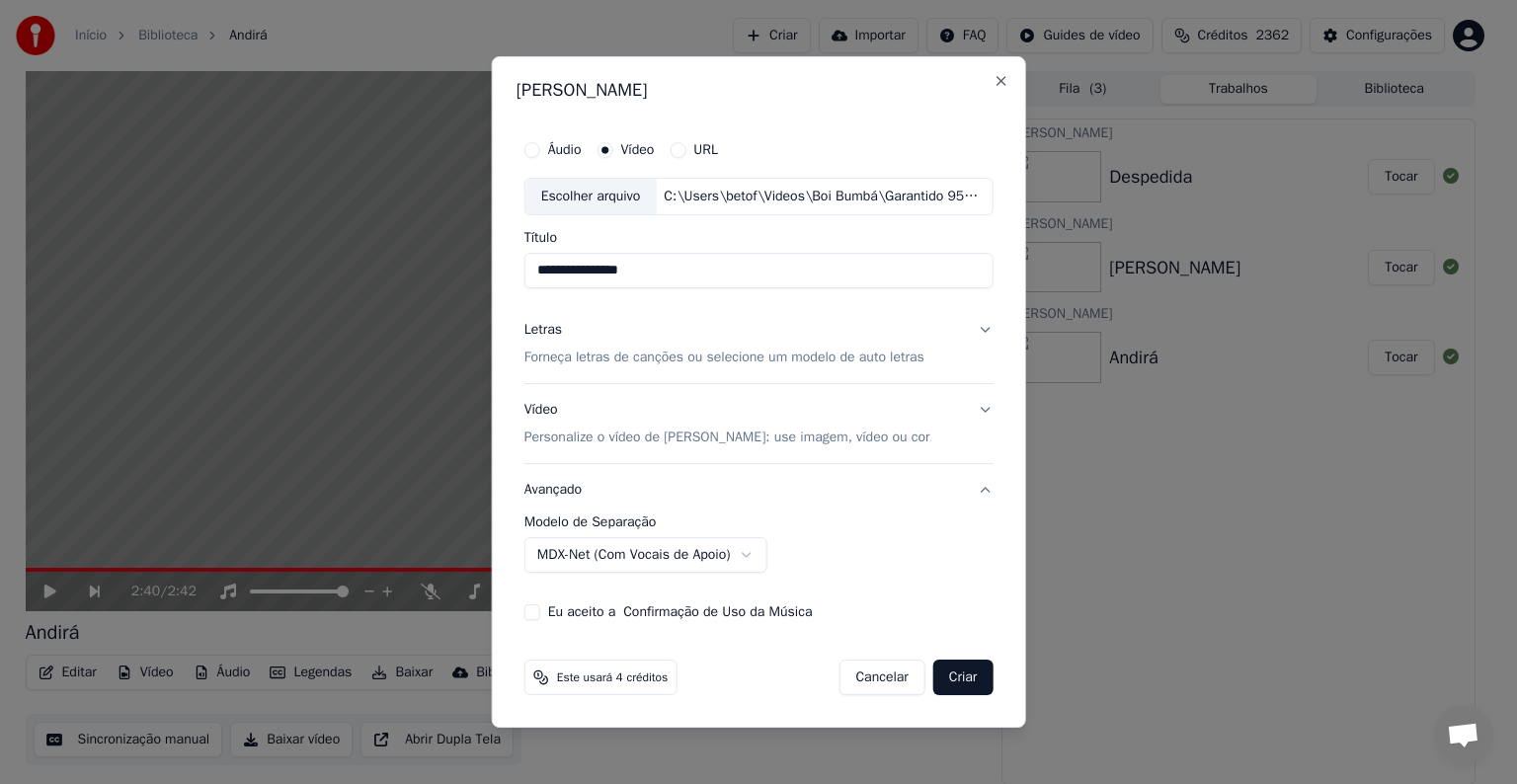 click on "Eu aceito a   Confirmação de Uso da Música" at bounding box center [532, 612] 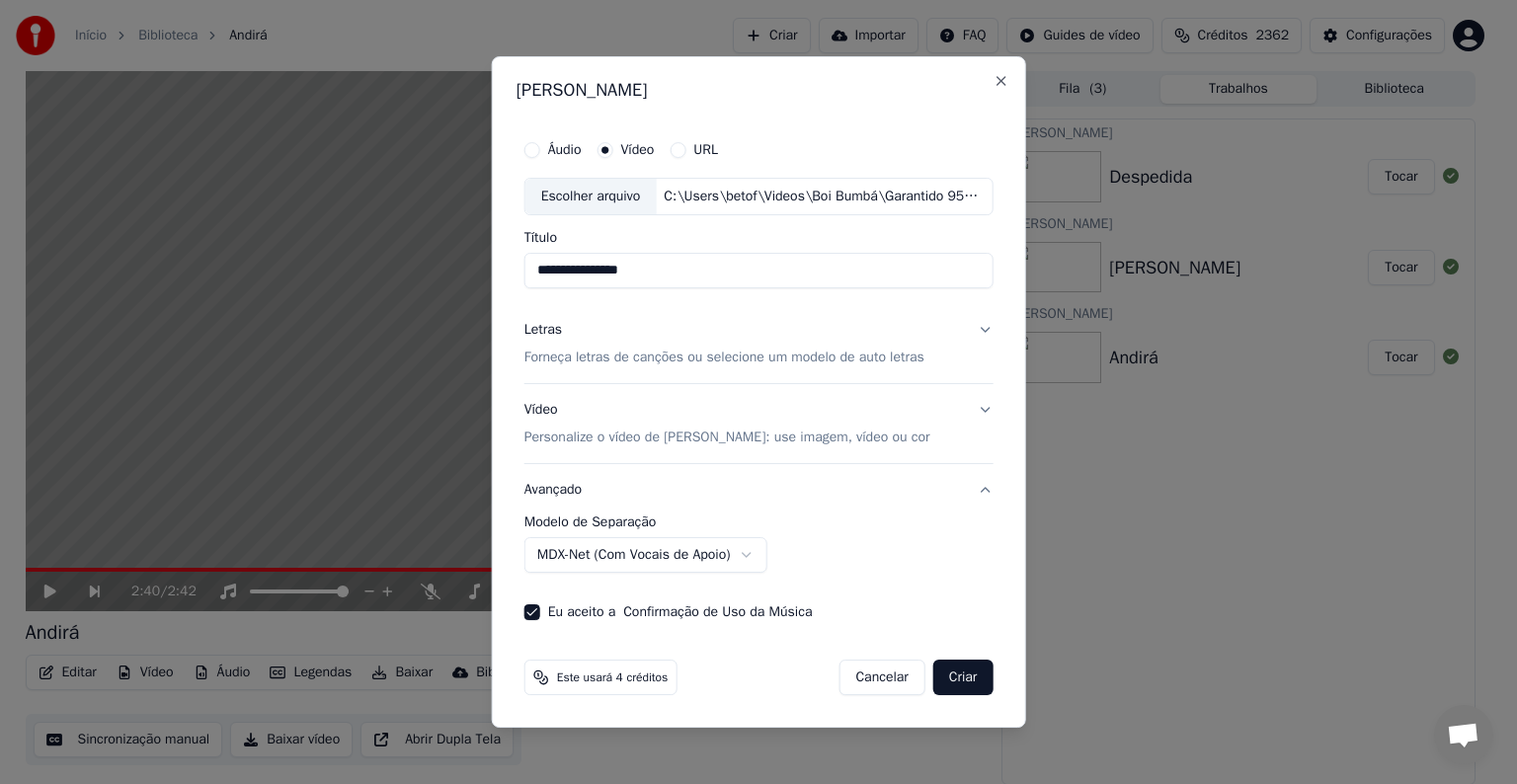 click on "Criar" at bounding box center (963, 677) 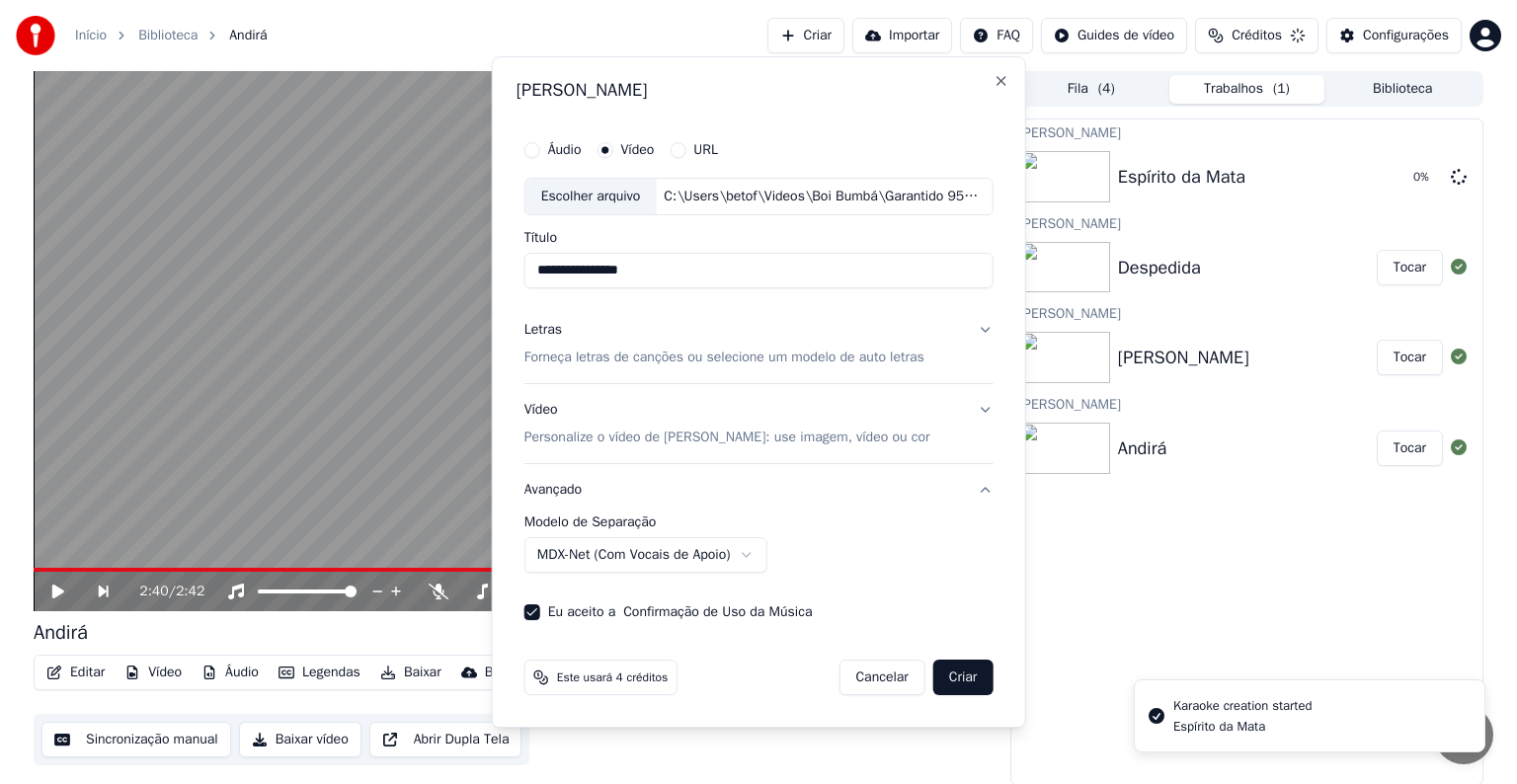 select on "******" 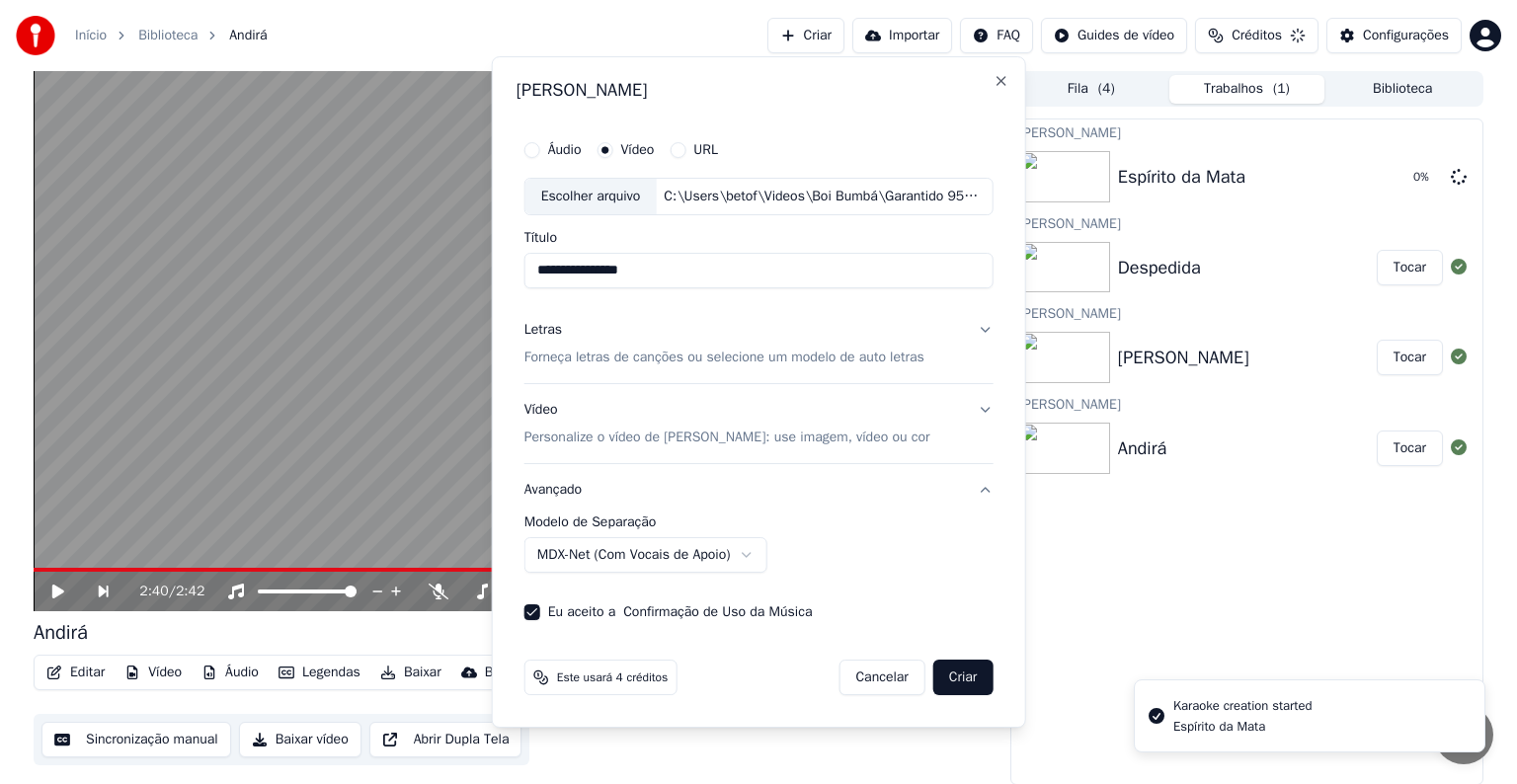 type 